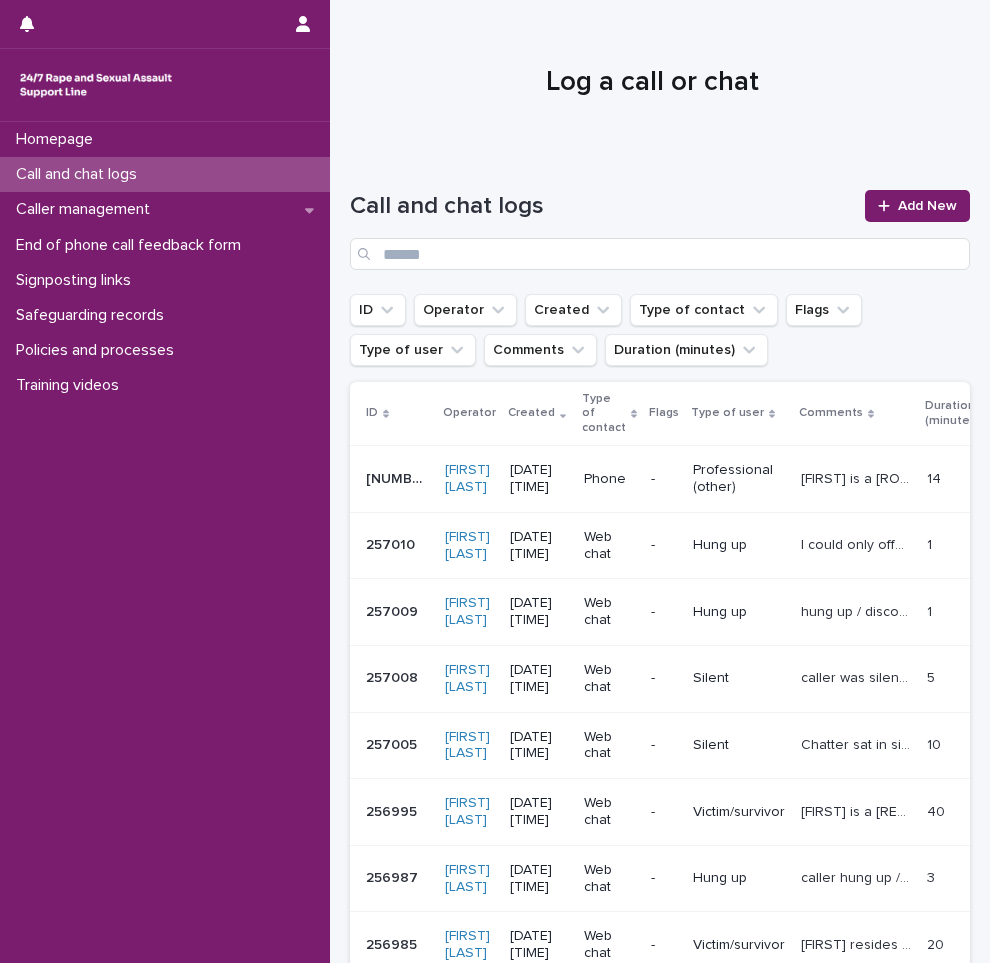 scroll, scrollTop: 0, scrollLeft: 0, axis: both 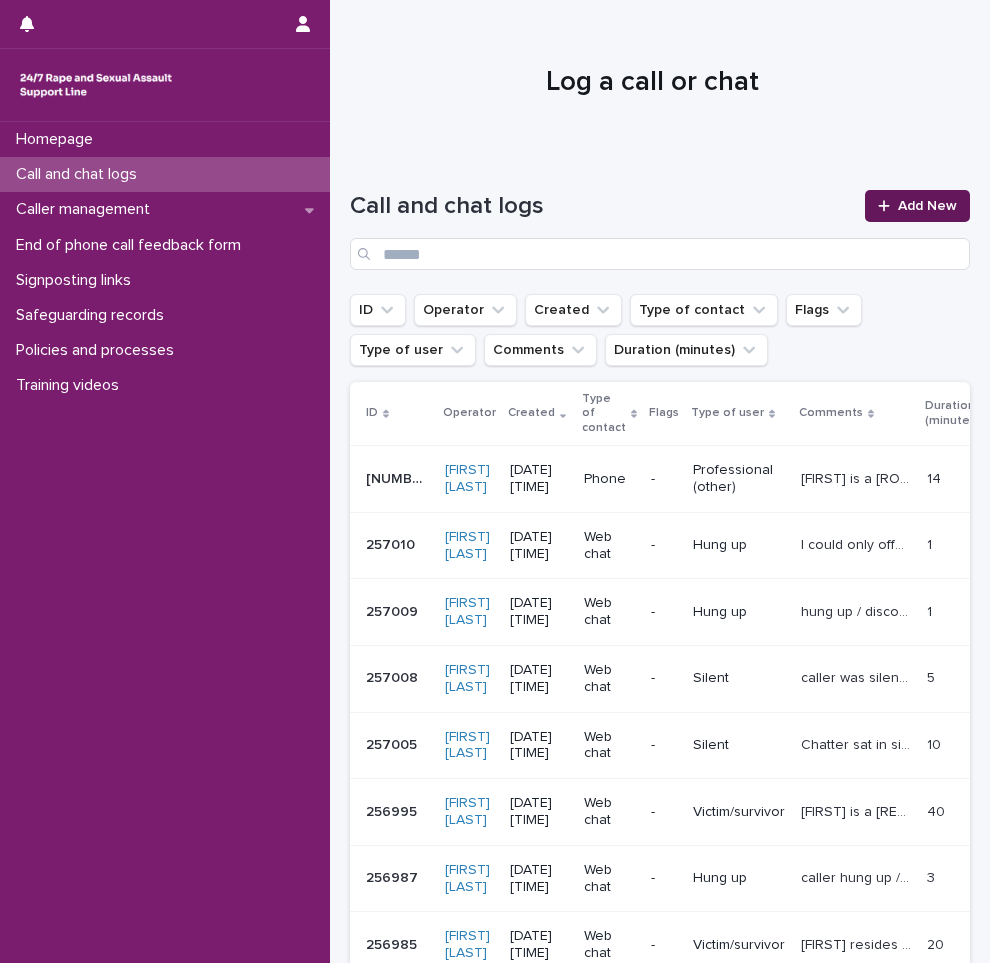 click on "Add New" at bounding box center (927, 206) 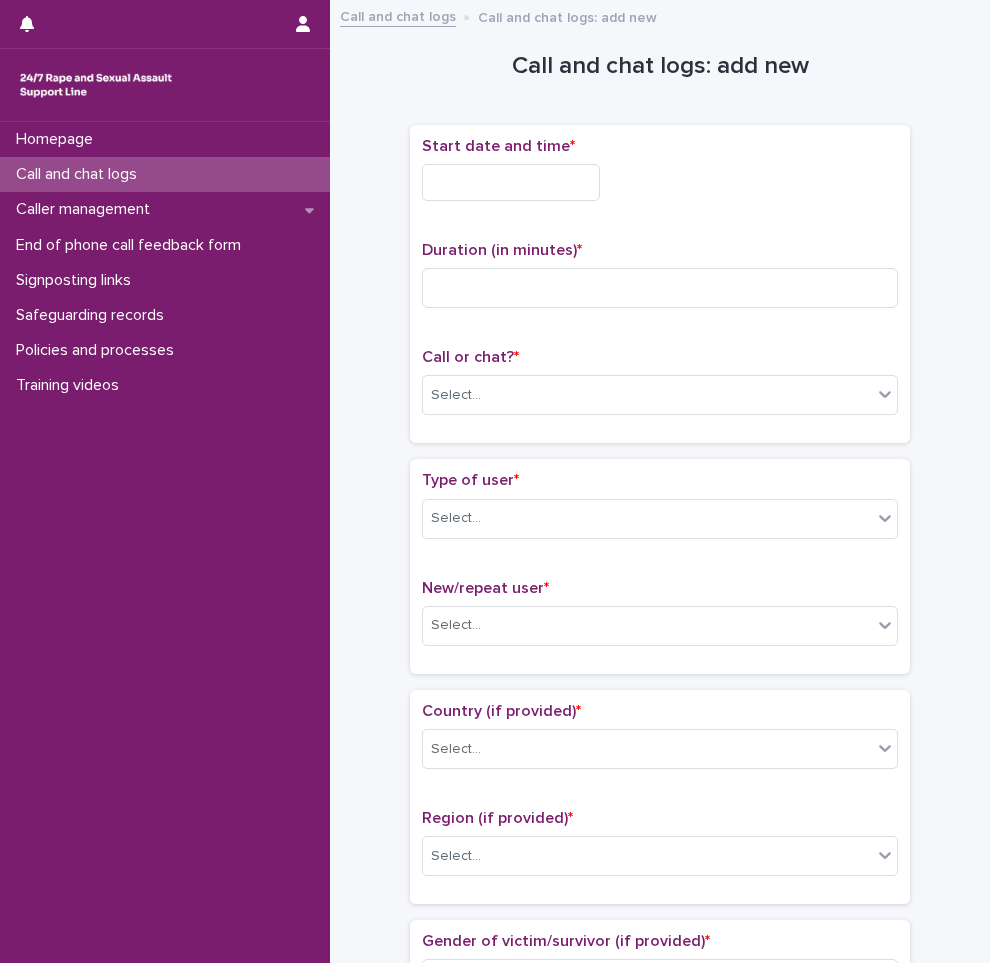 click at bounding box center [511, 182] 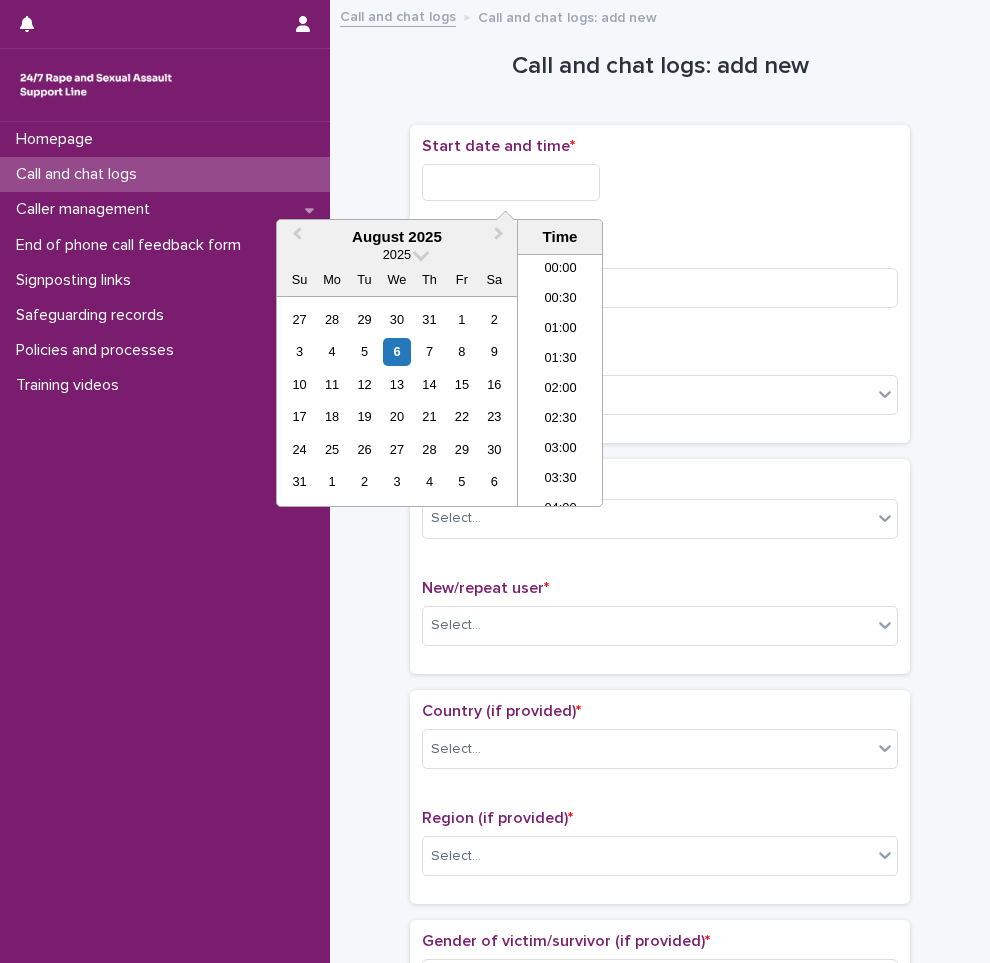 scroll, scrollTop: 1090, scrollLeft: 0, axis: vertical 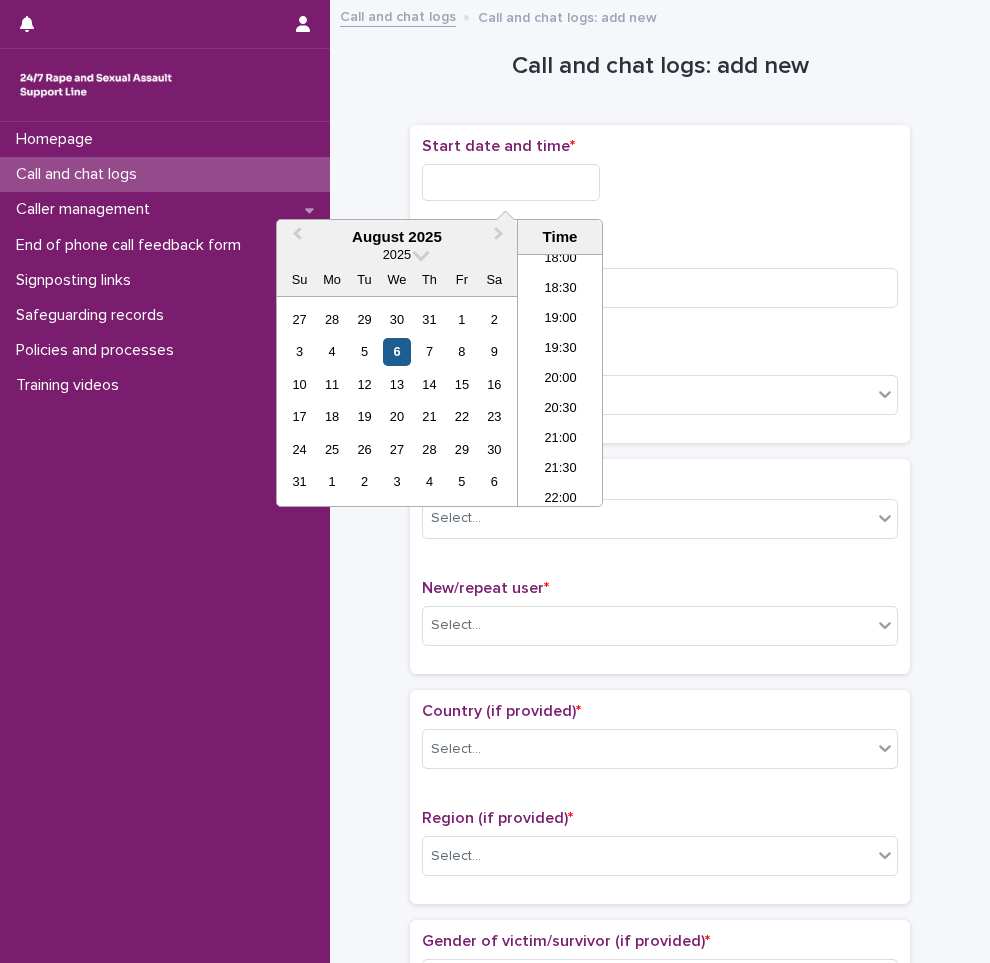 click on "6" at bounding box center [396, 351] 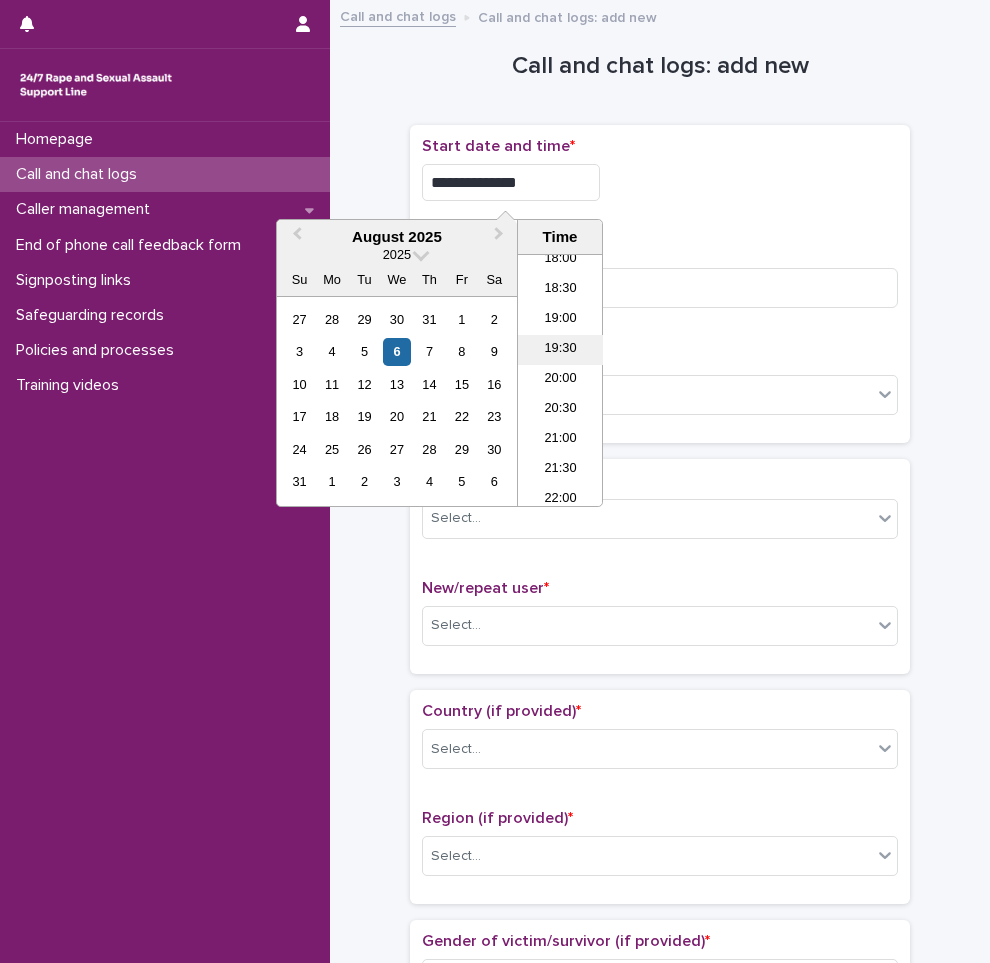 click on "19:30" at bounding box center [560, 350] 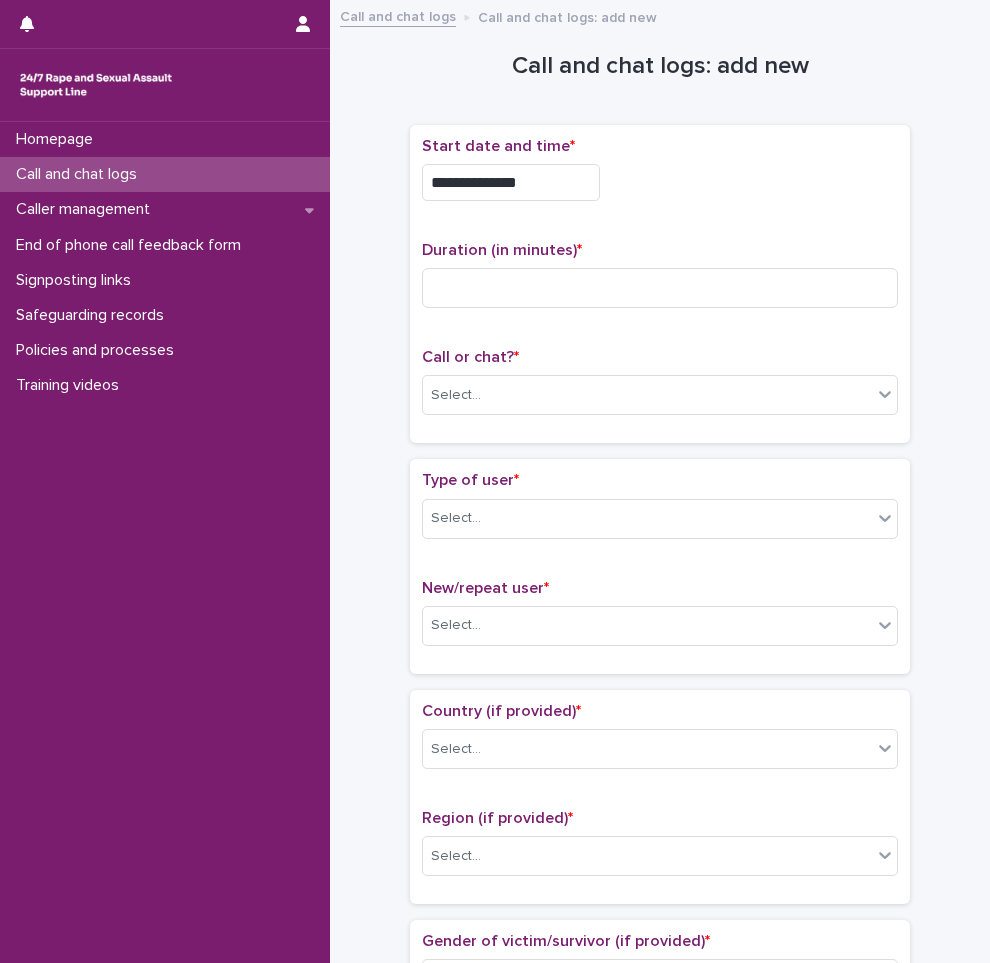 click on "**********" at bounding box center [511, 182] 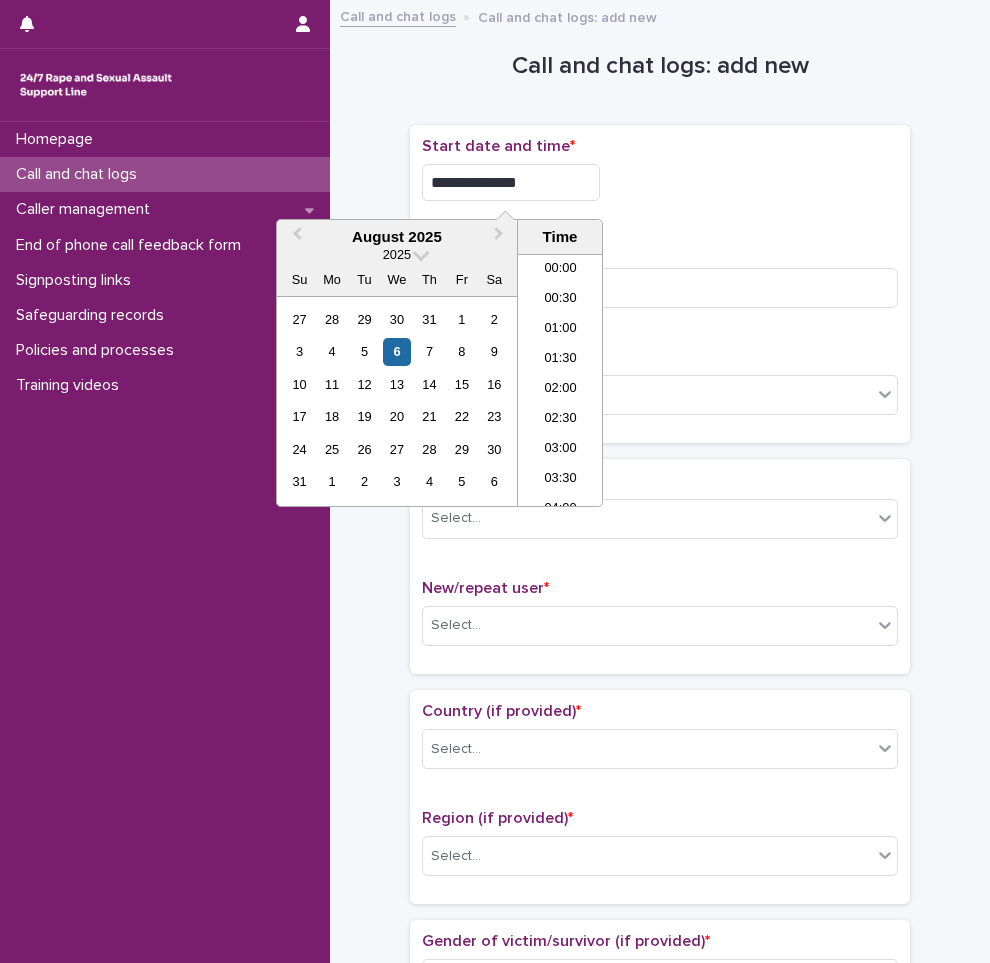 scroll, scrollTop: 1060, scrollLeft: 0, axis: vertical 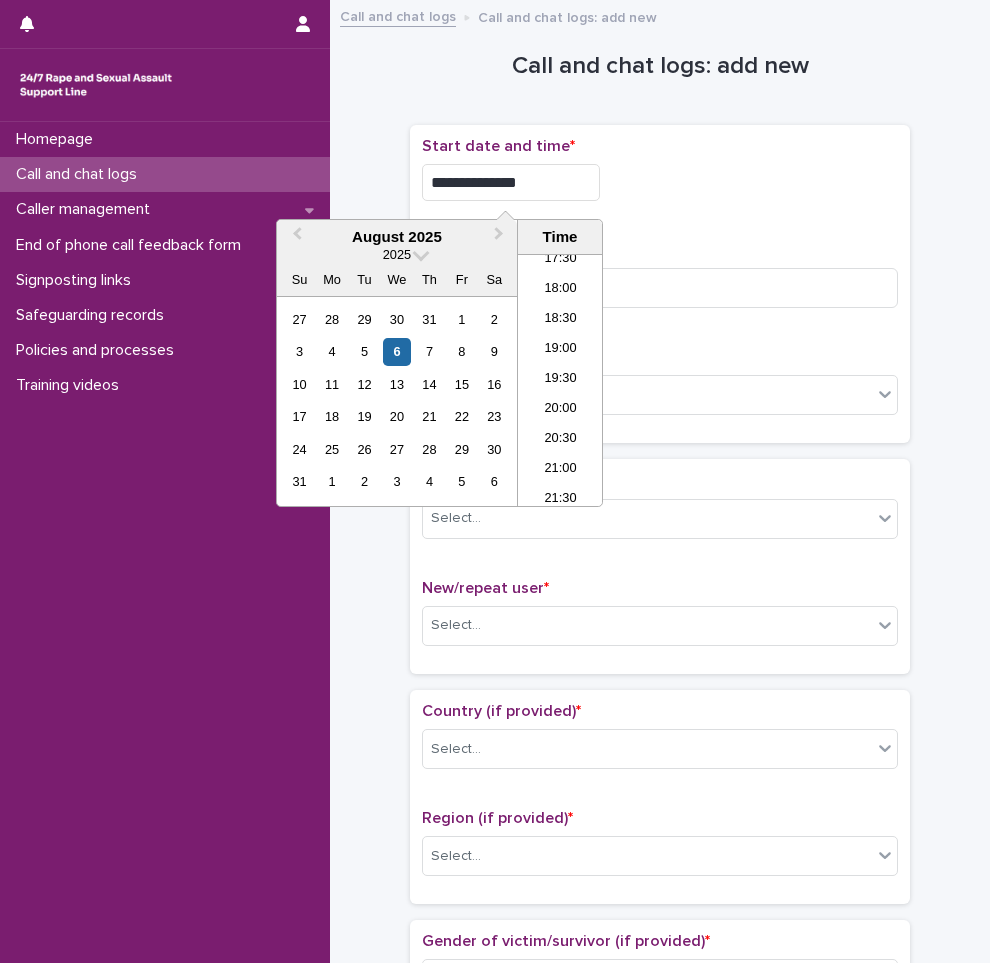 type on "**********" 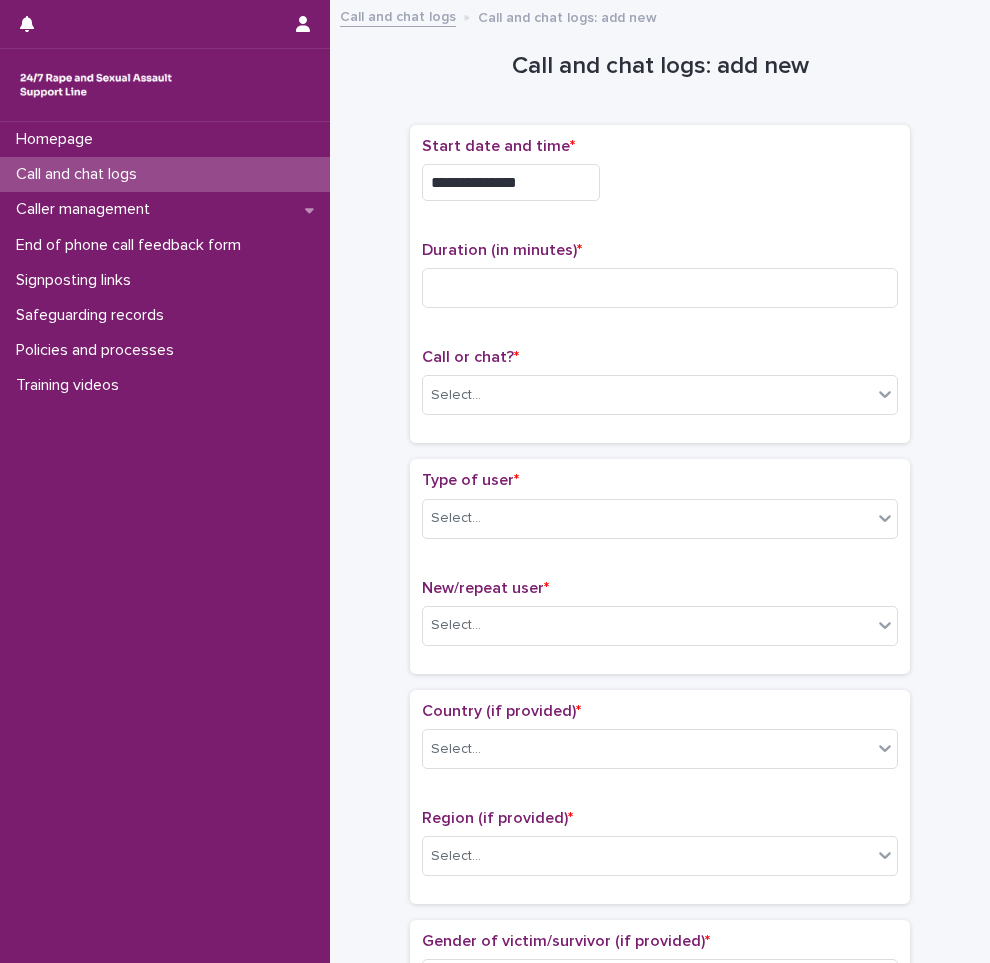 click on "**********" at bounding box center [660, 182] 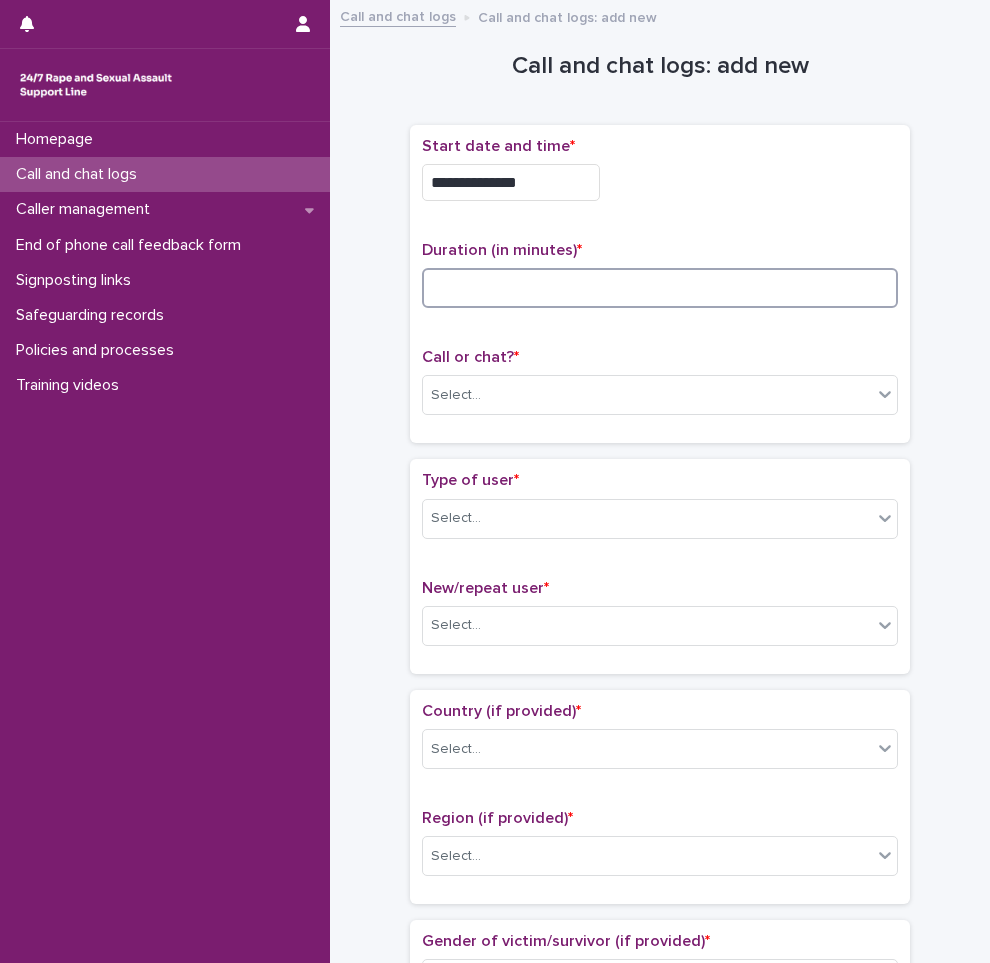 click at bounding box center [660, 288] 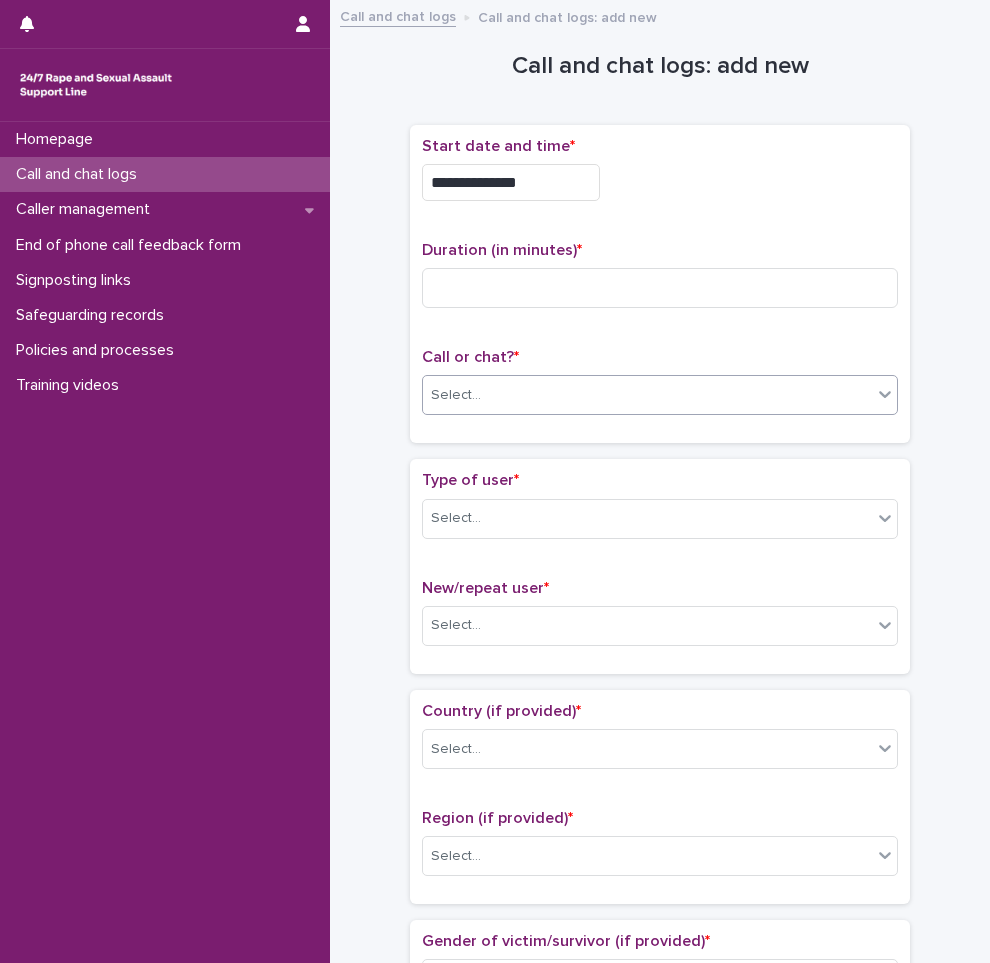 click on "Select..." at bounding box center (647, 395) 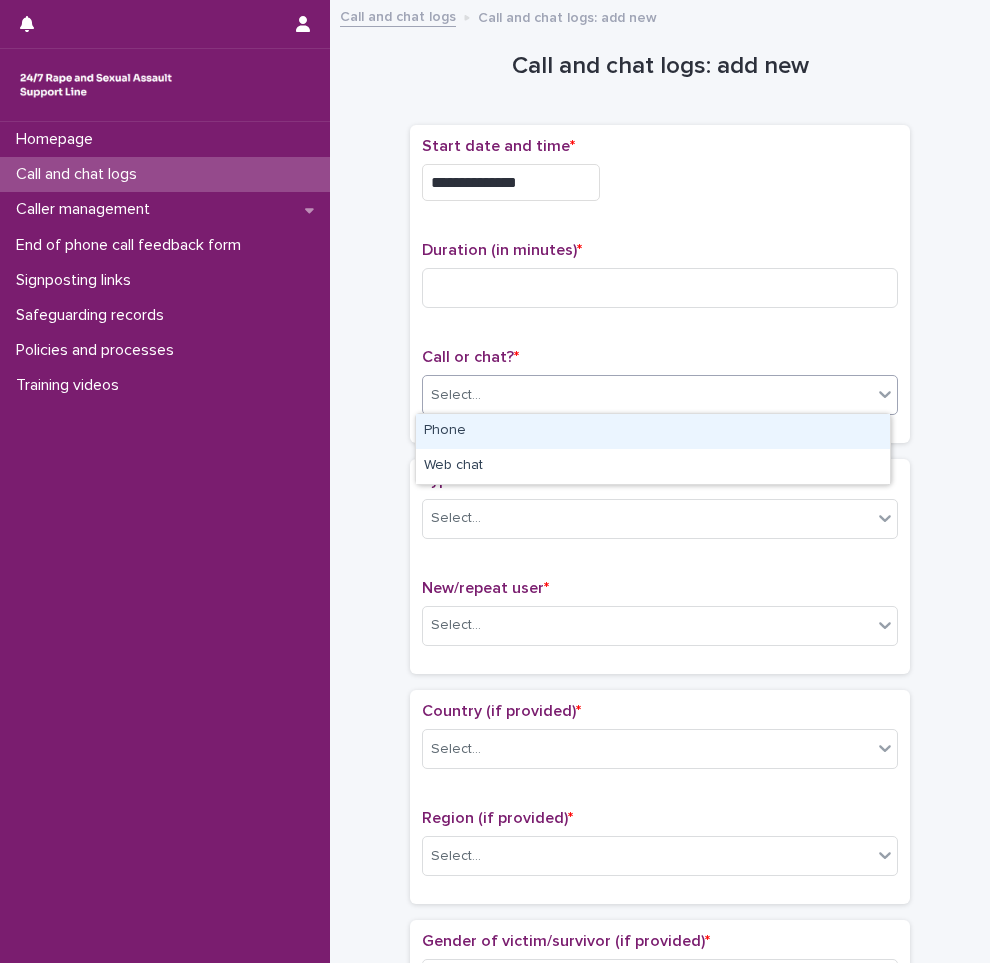 drag, startPoint x: 503, startPoint y: 454, endPoint x: 510, endPoint y: 437, distance: 18.384777 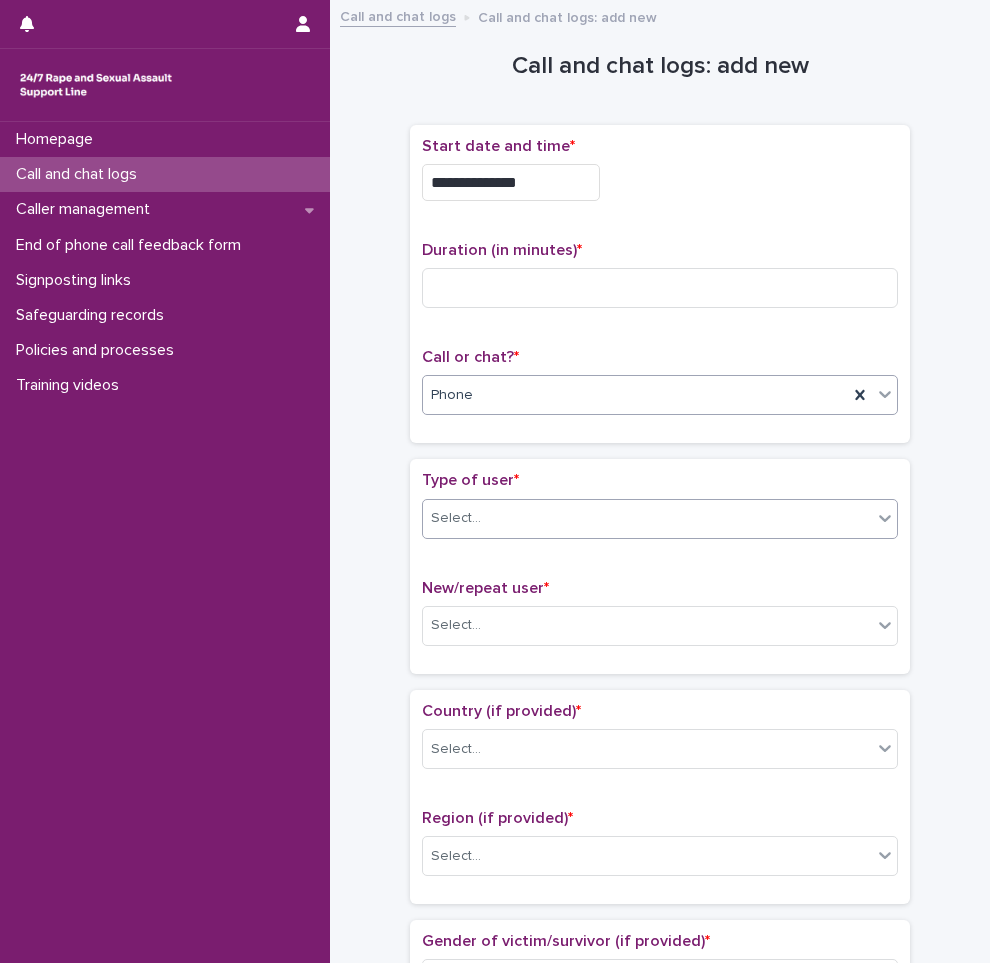 click on "Select..." at bounding box center (647, 518) 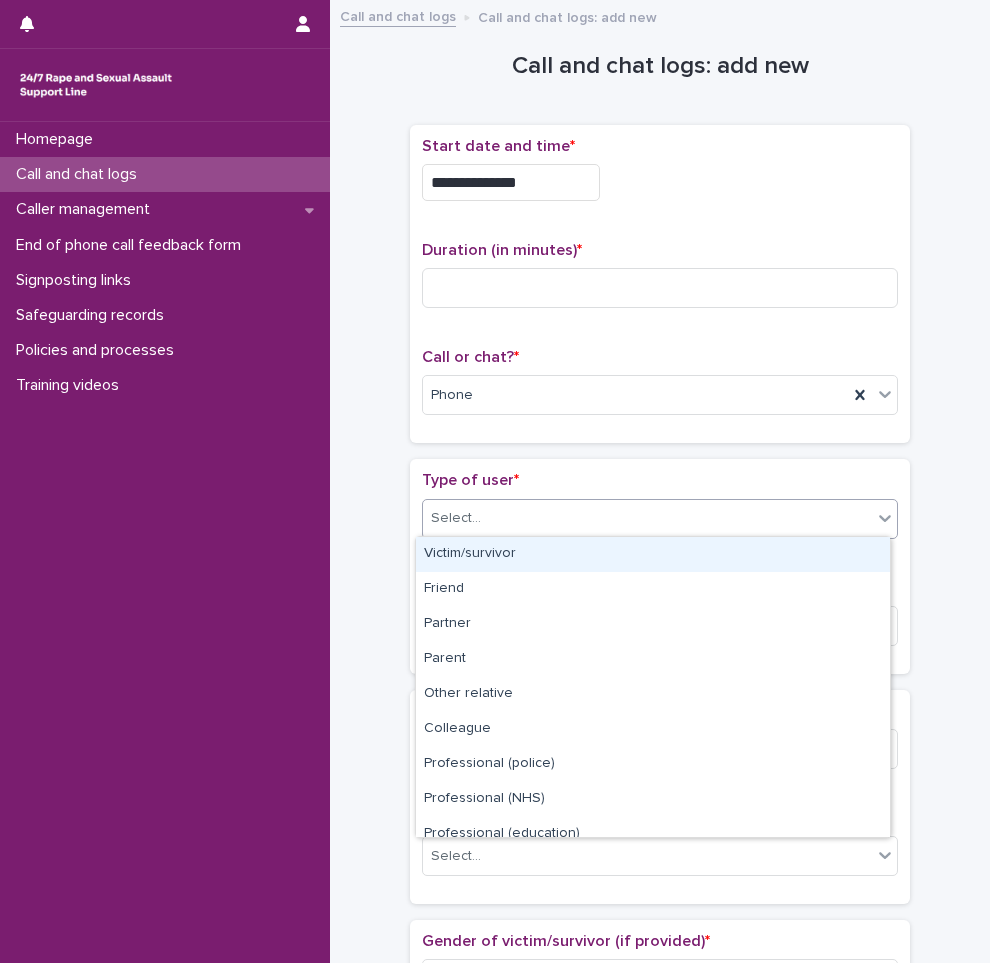 click on "Victim/survivor" at bounding box center (653, 554) 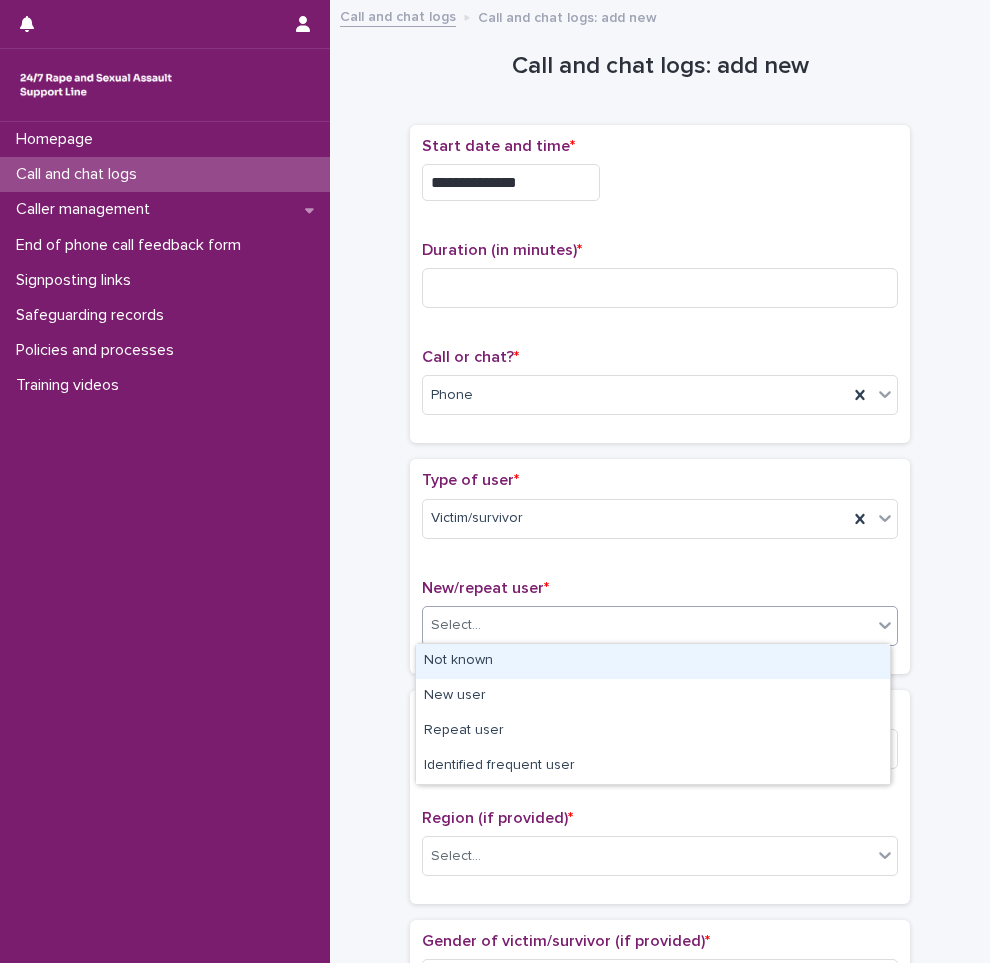 click on "Select..." at bounding box center [647, 625] 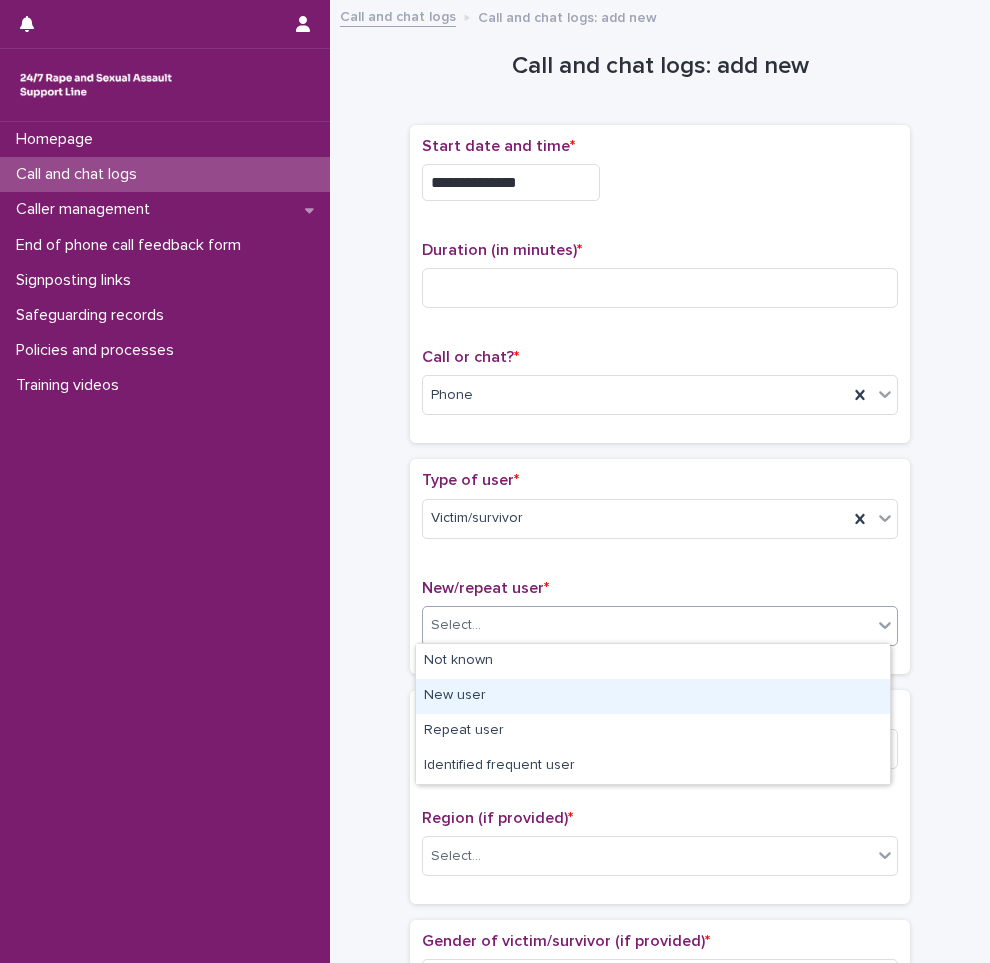 click on "New user" at bounding box center (653, 696) 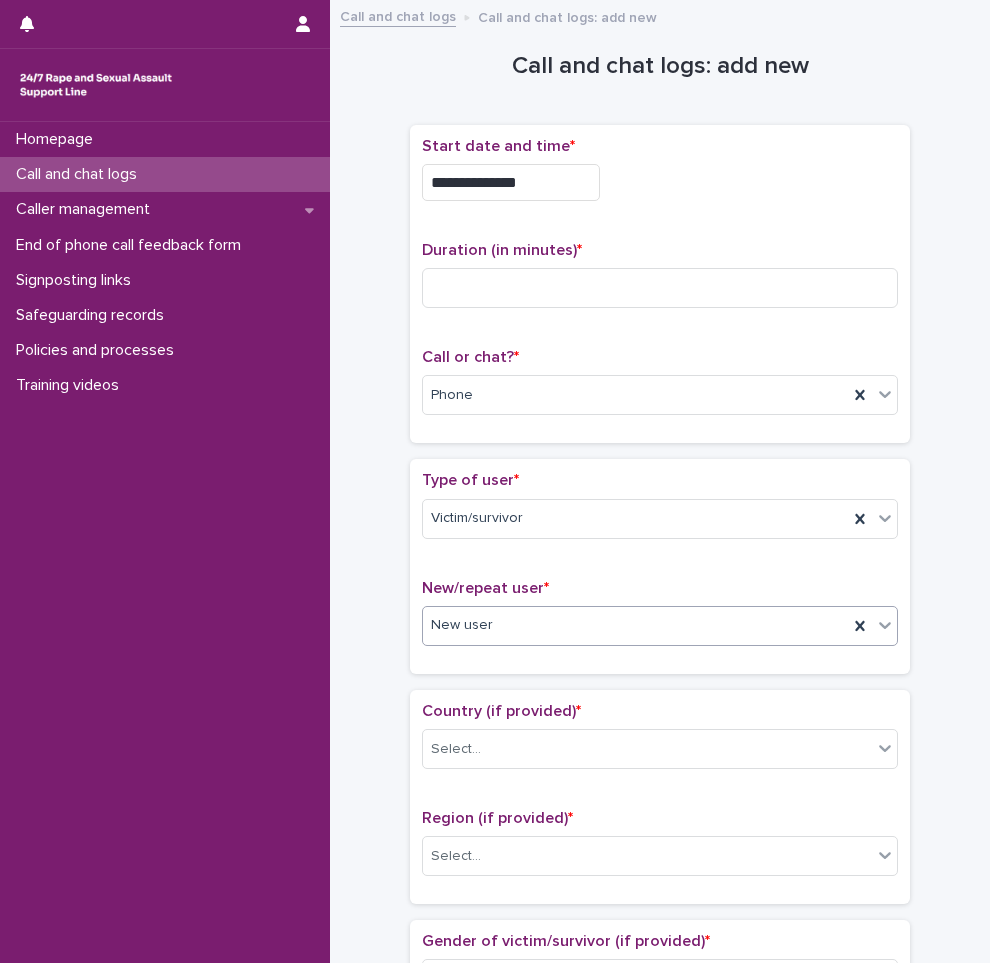 click on "**********" at bounding box center [660, 1035] 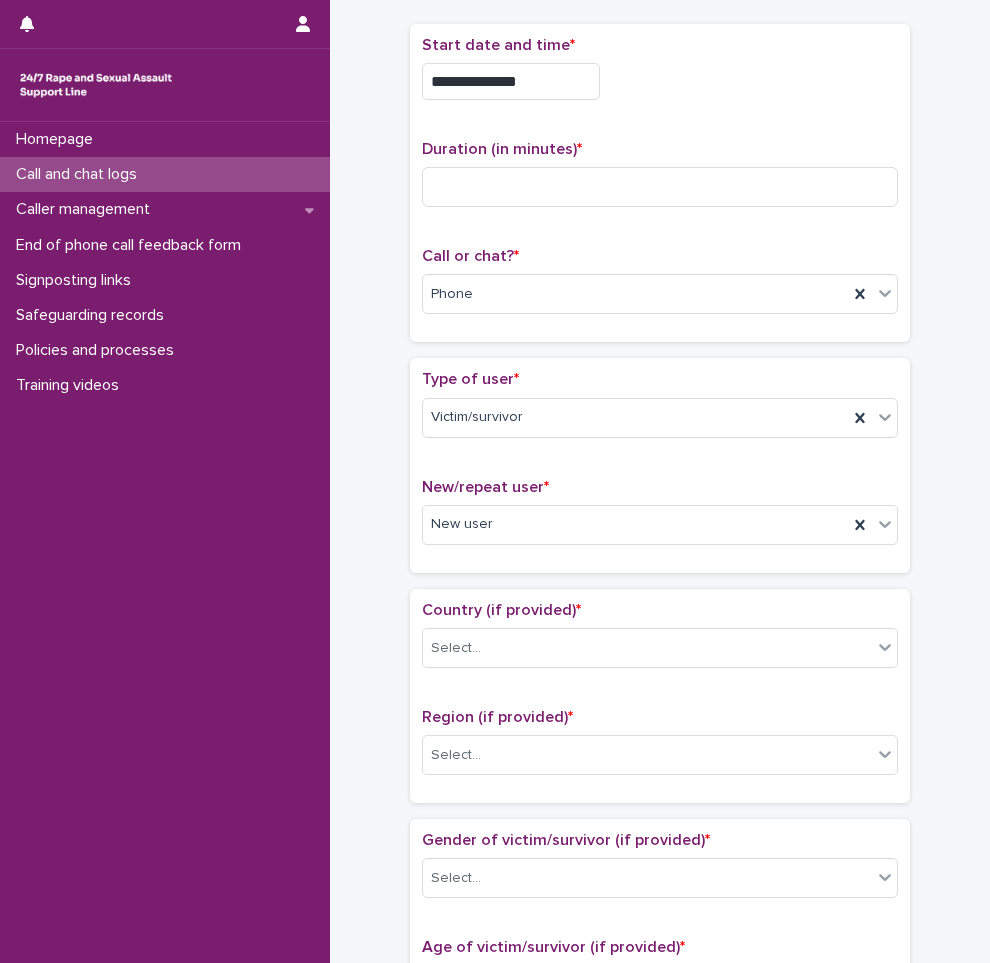 scroll, scrollTop: 300, scrollLeft: 0, axis: vertical 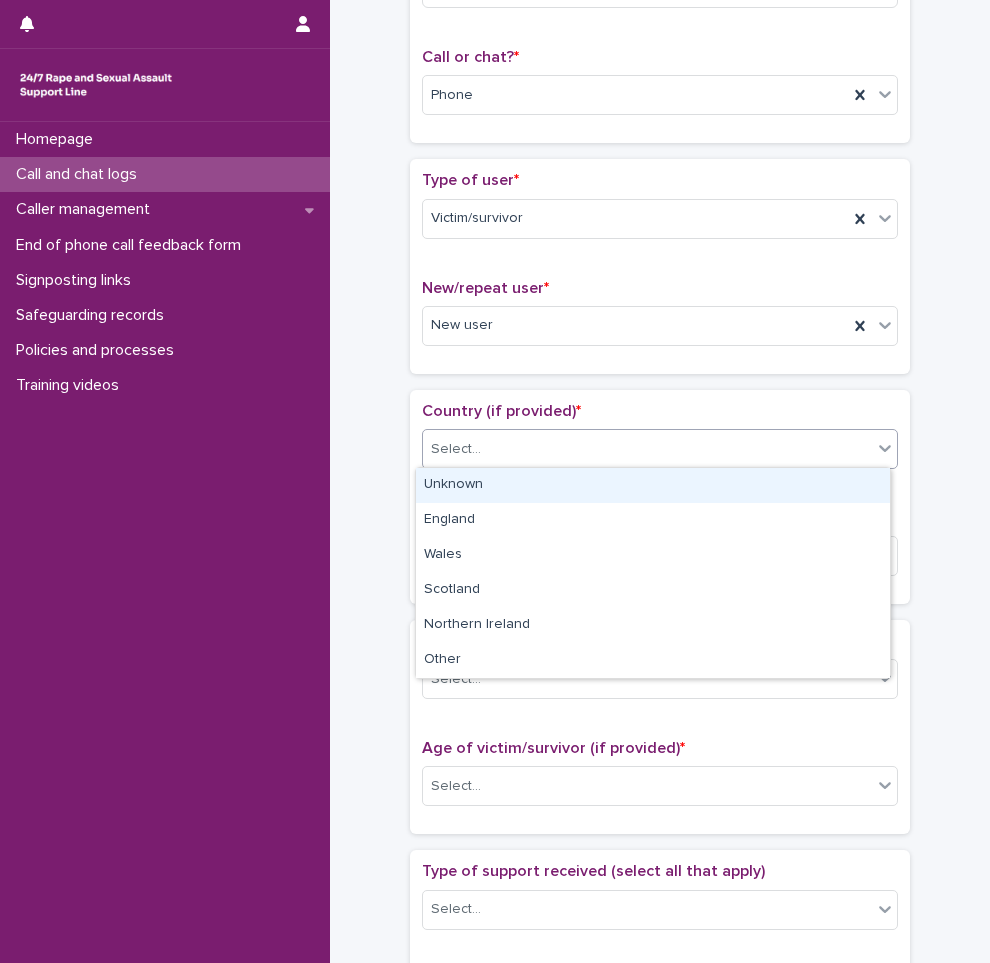 click on "Select..." at bounding box center (647, 449) 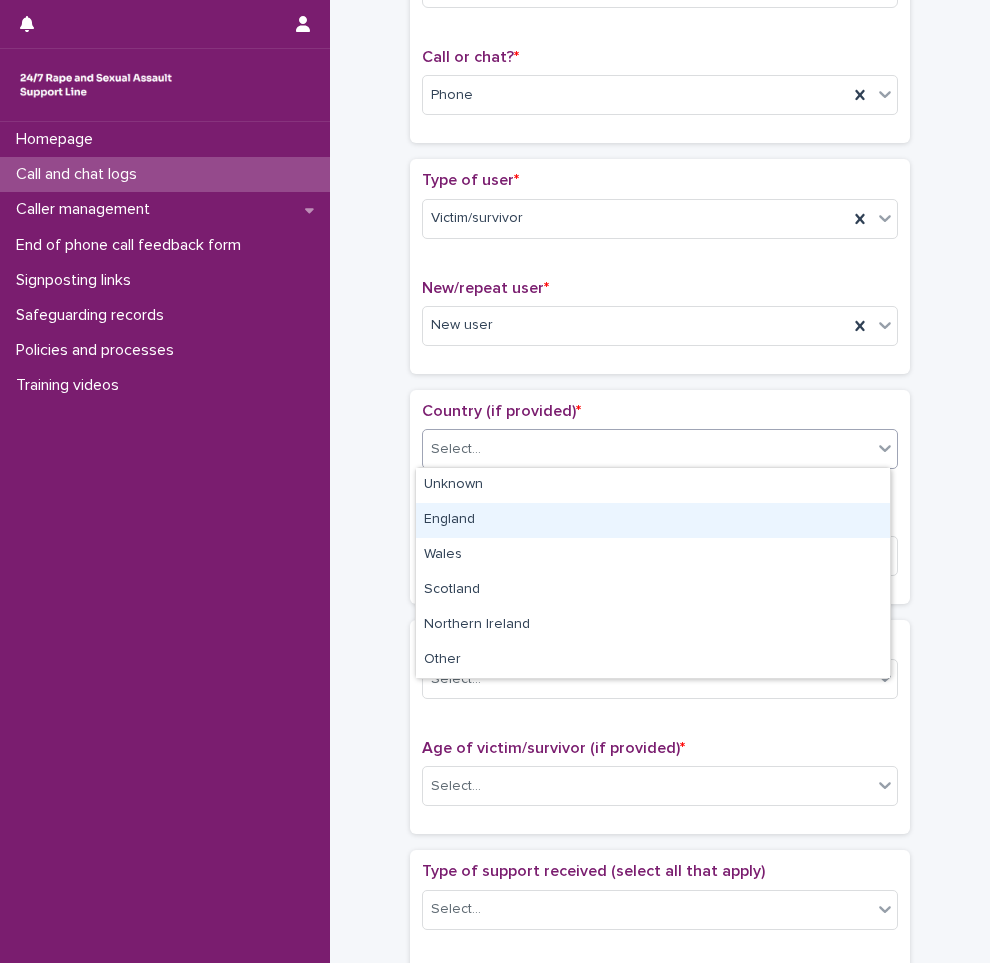 drag, startPoint x: 559, startPoint y: 496, endPoint x: 546, endPoint y: 525, distance: 31.780497 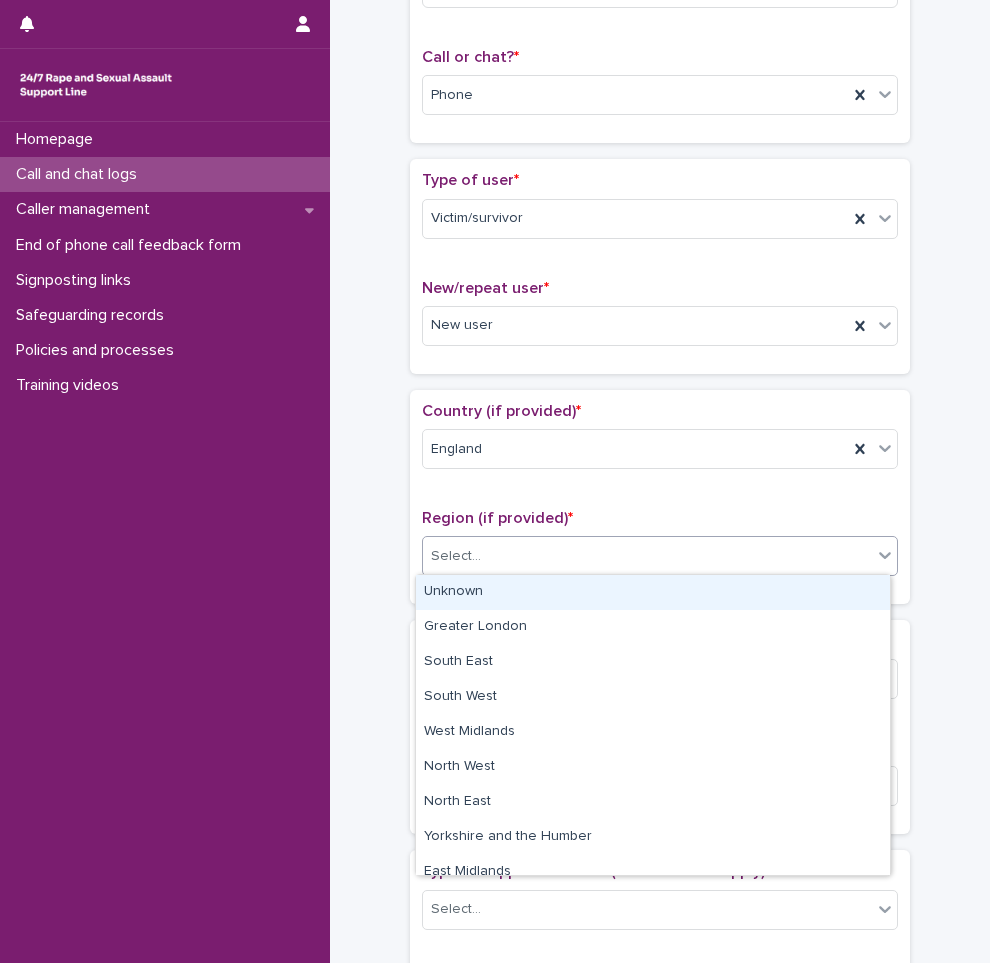 click on "Select..." at bounding box center [647, 556] 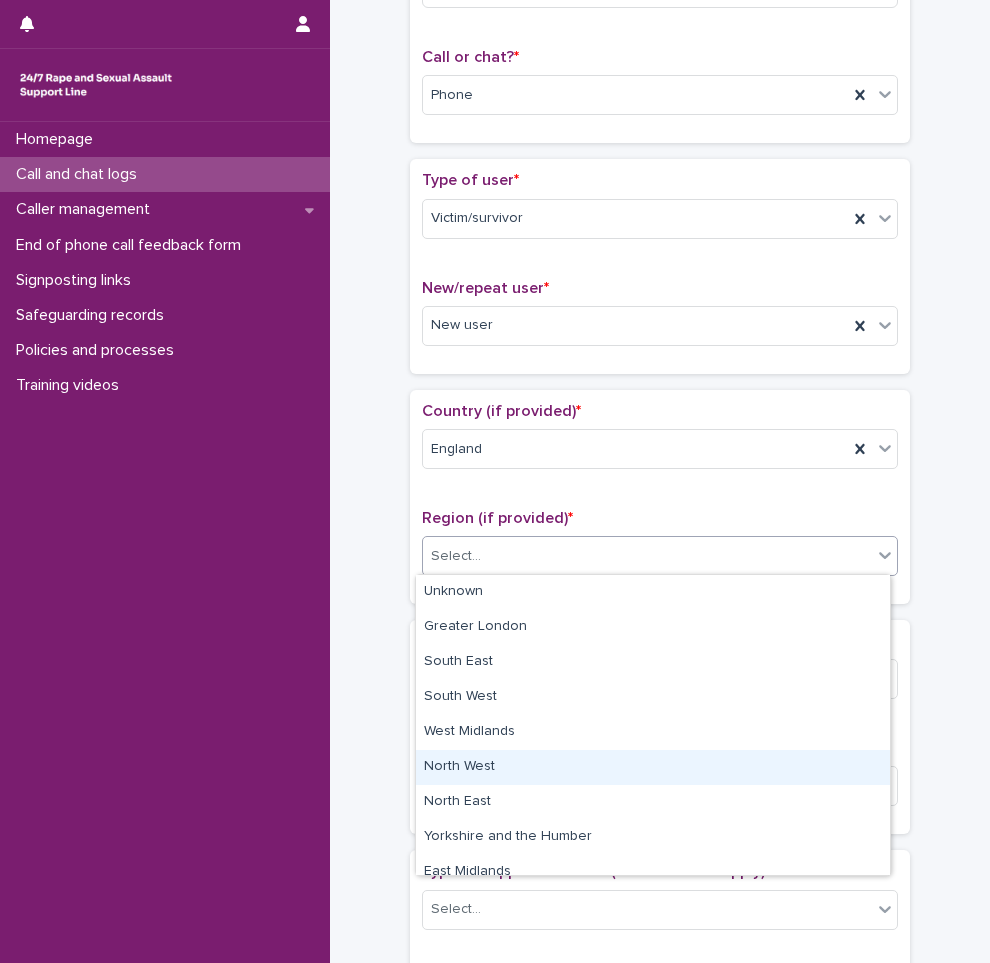 click on "North West" at bounding box center [653, 767] 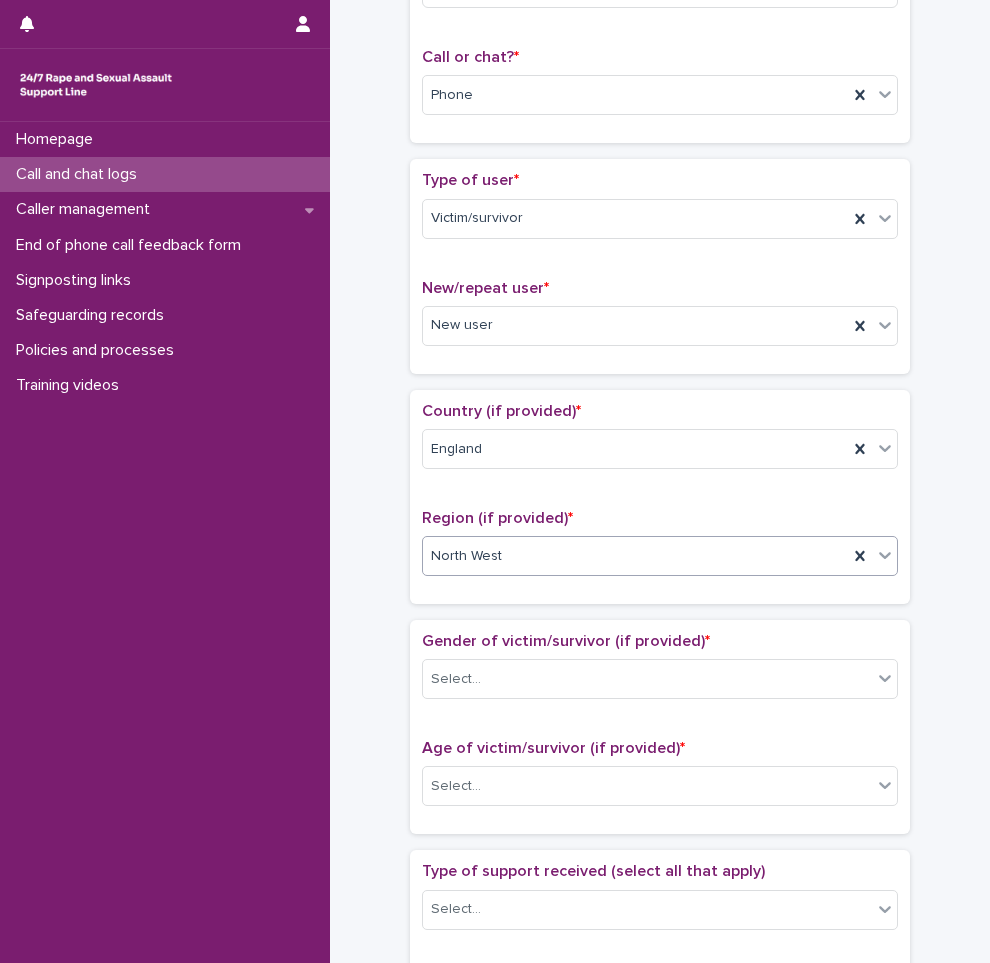 click on "**********" at bounding box center [660, 735] 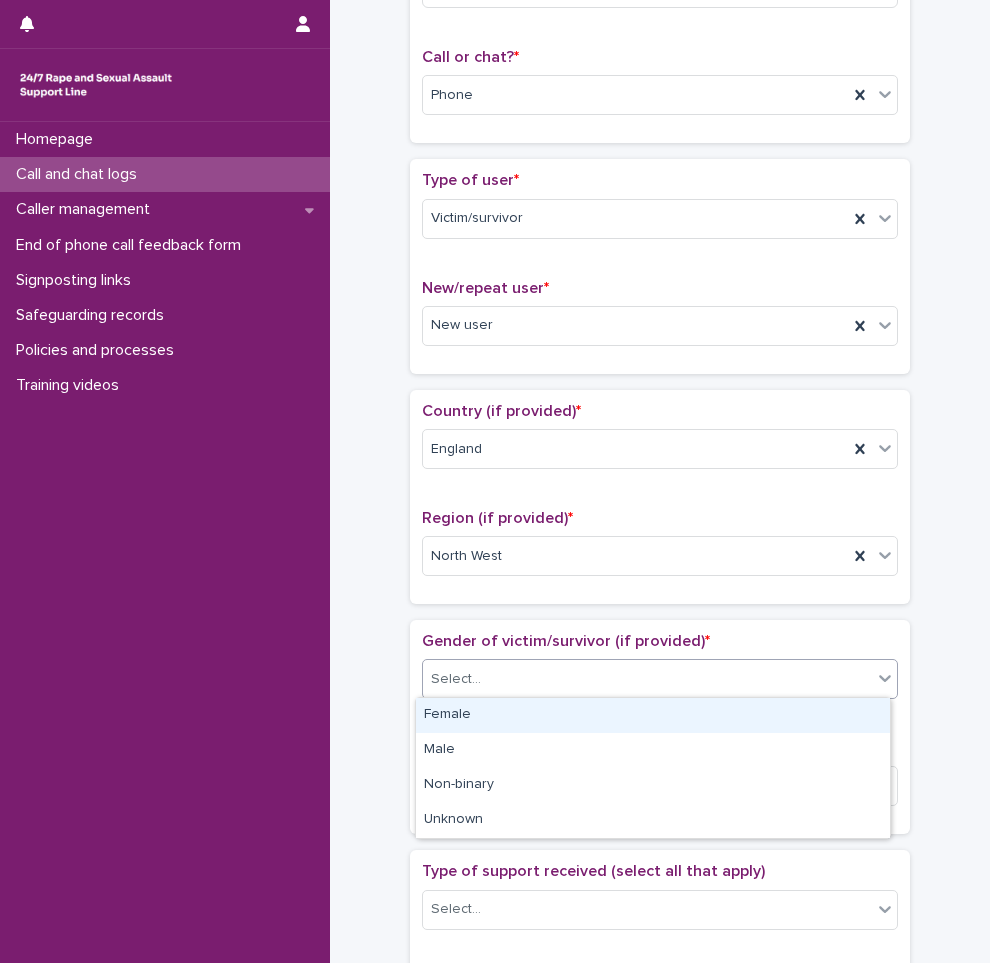click on "Select..." at bounding box center (647, 679) 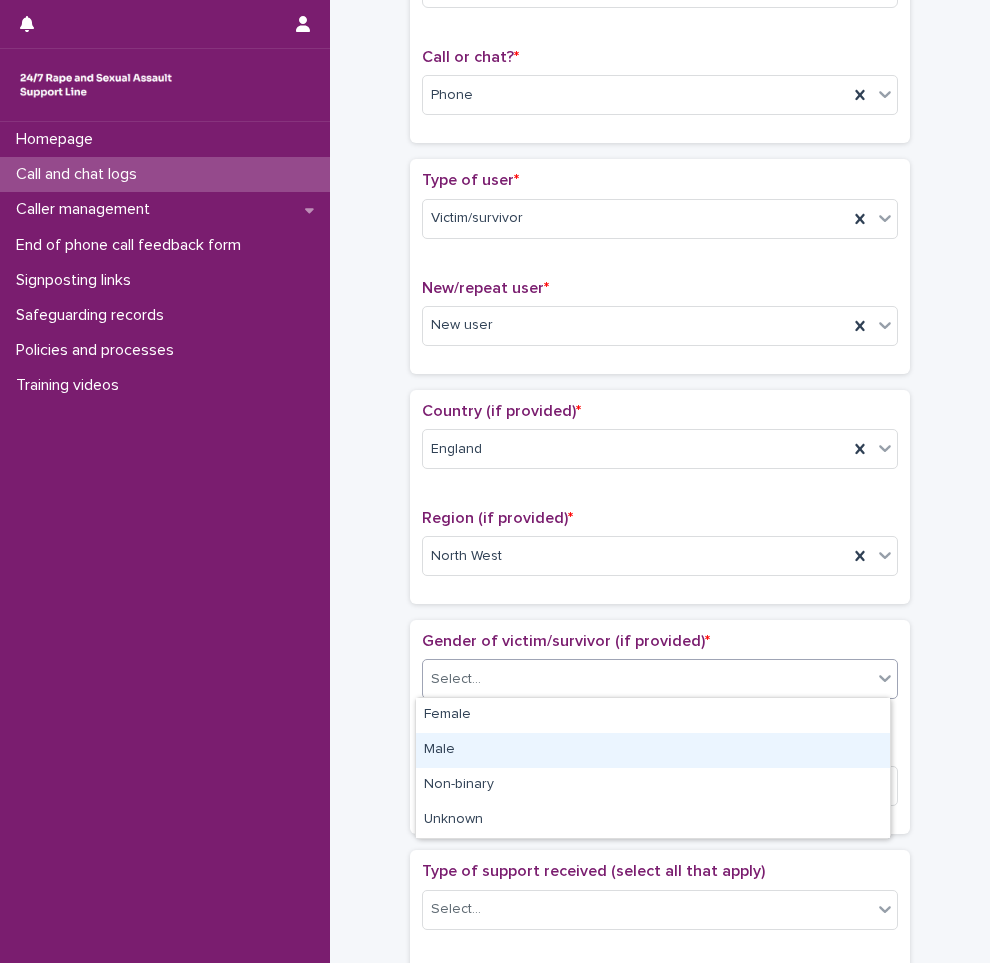click on "Male" at bounding box center (653, 750) 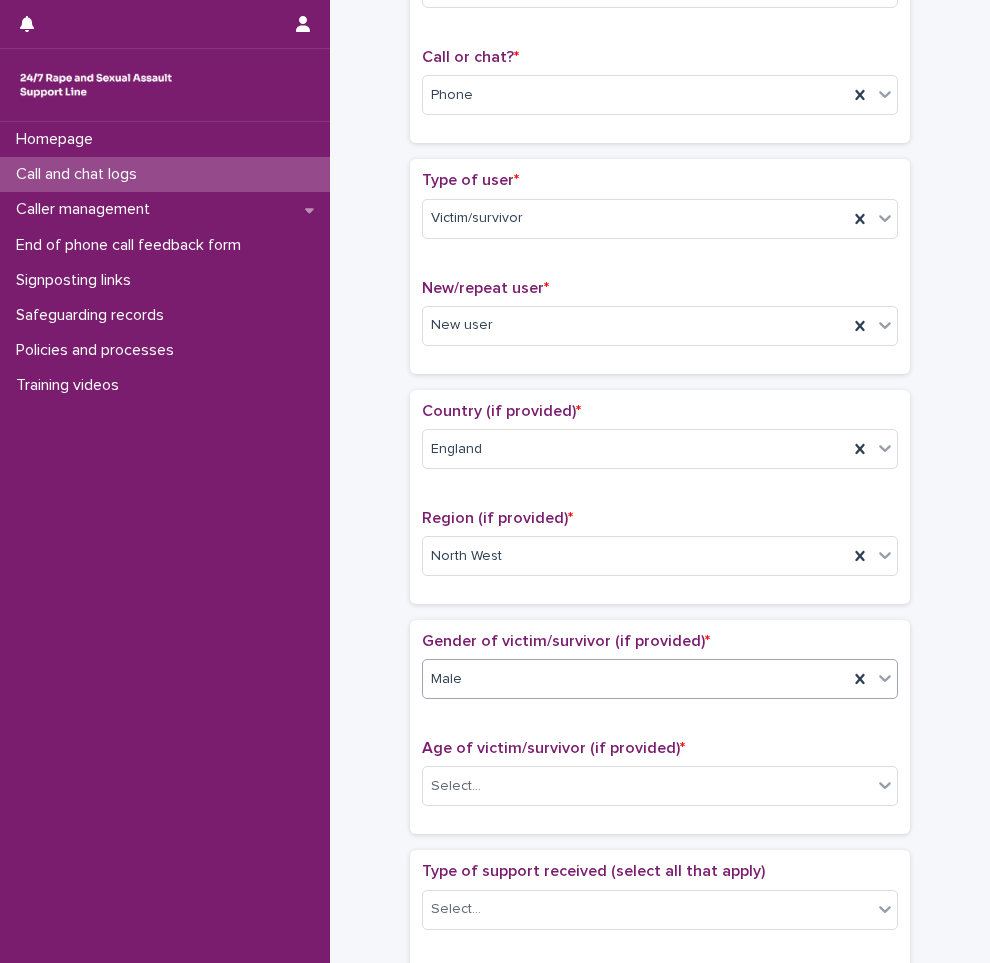 click on "Homepage Call and chat logs Caller management End of phone call feedback form Signposting links Safeguarding records Policies and processes Training videos" at bounding box center [165, 542] 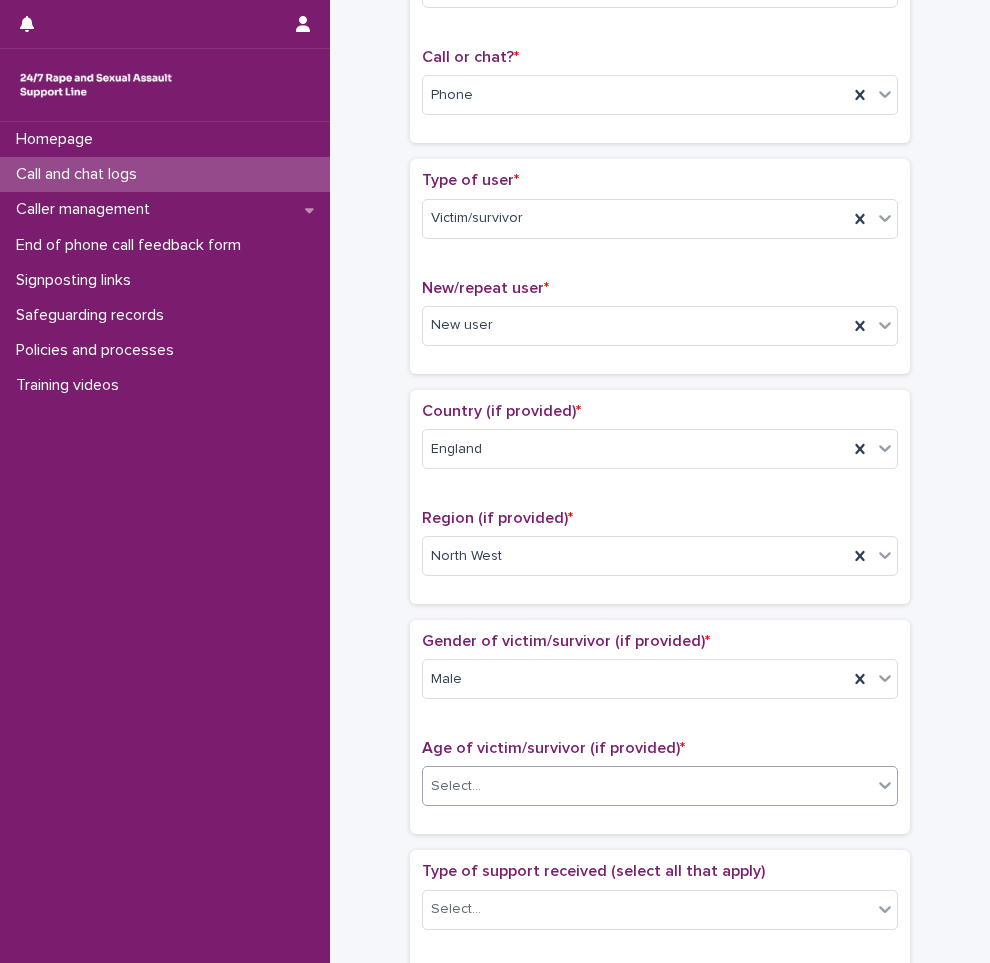 click on "Select..." at bounding box center [647, 786] 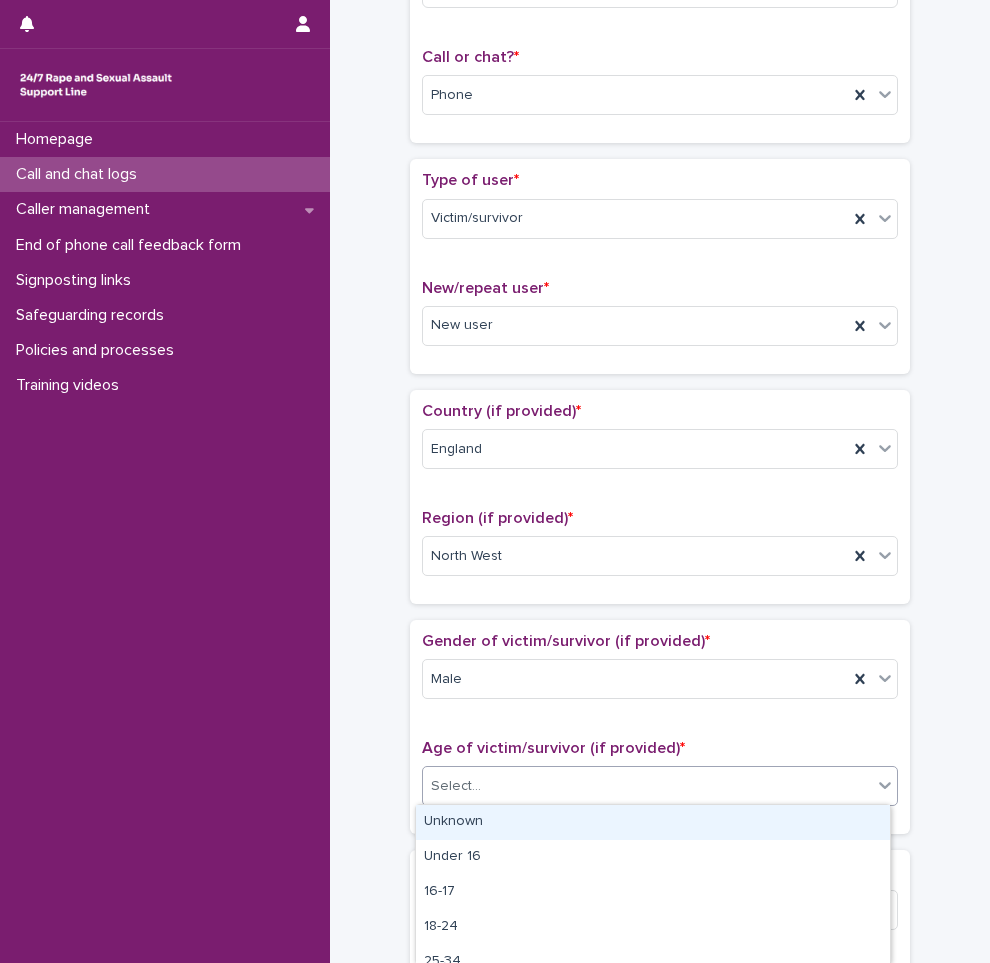 click on "Unknown" at bounding box center (653, 822) 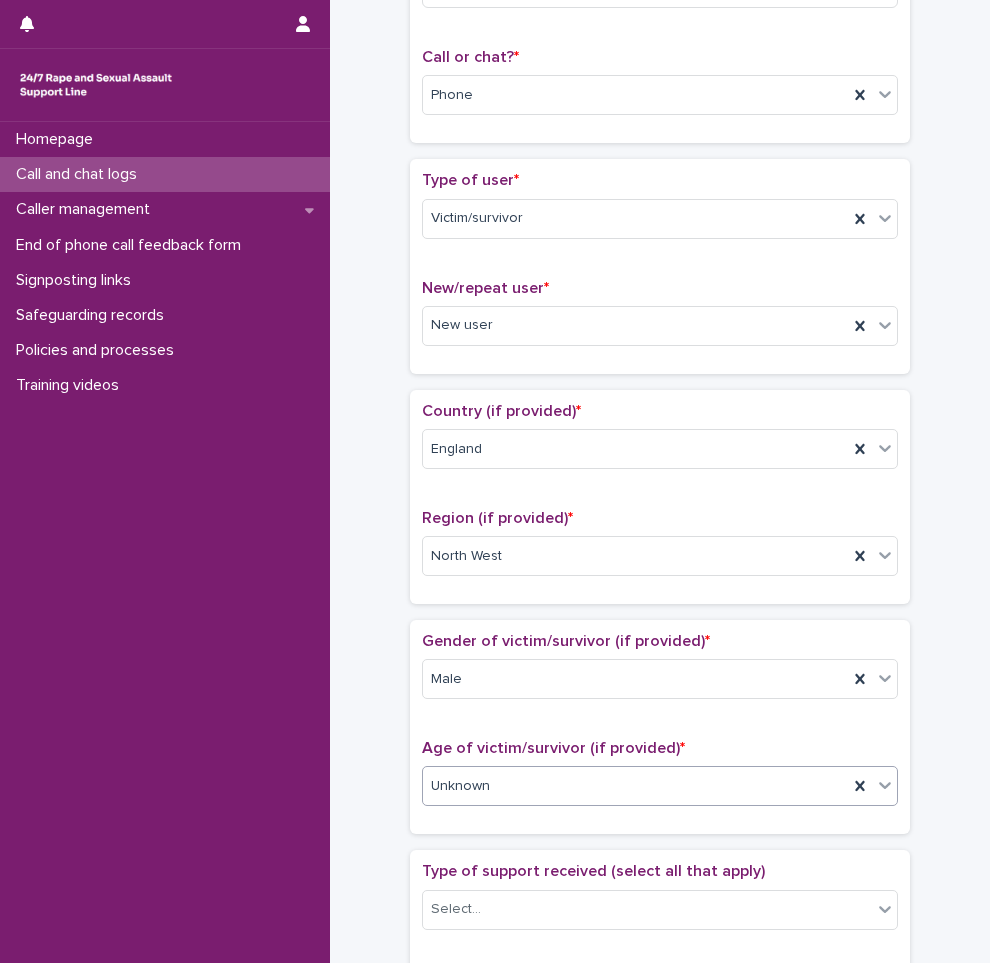 click on "**********" at bounding box center (660, 735) 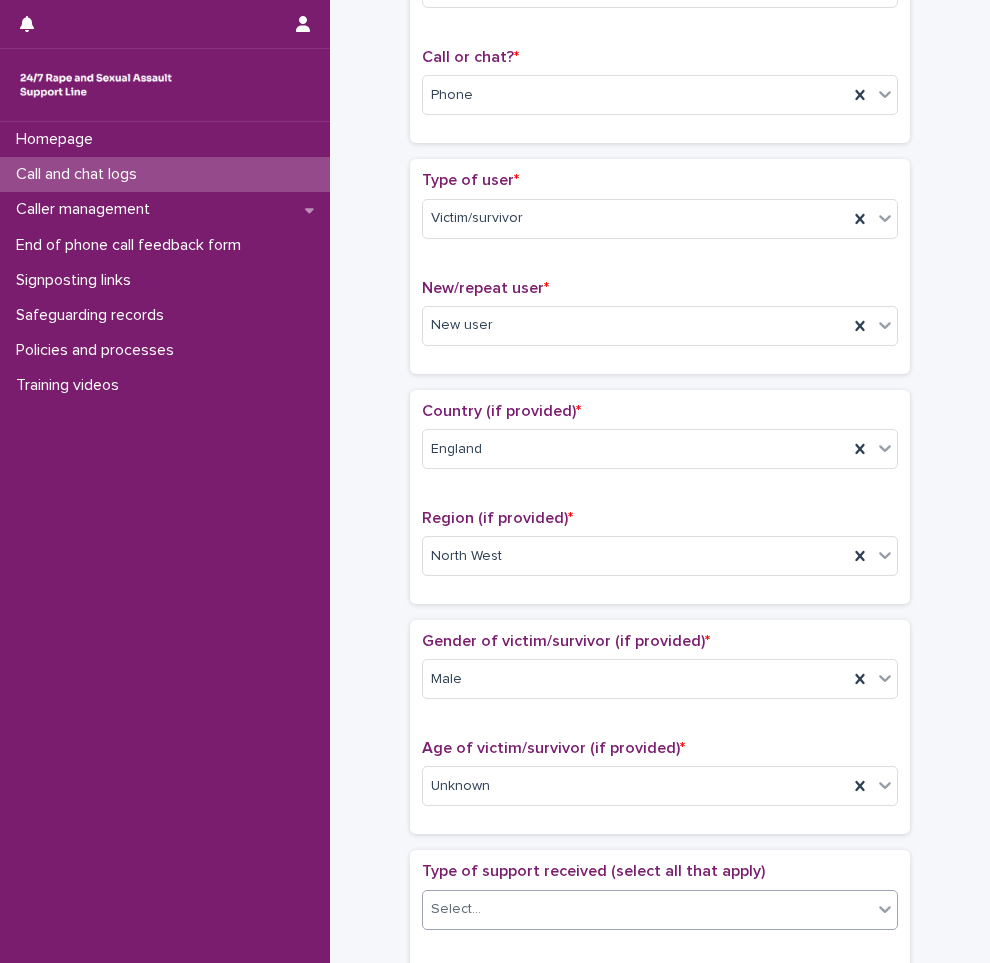 click on "Select..." at bounding box center [647, 909] 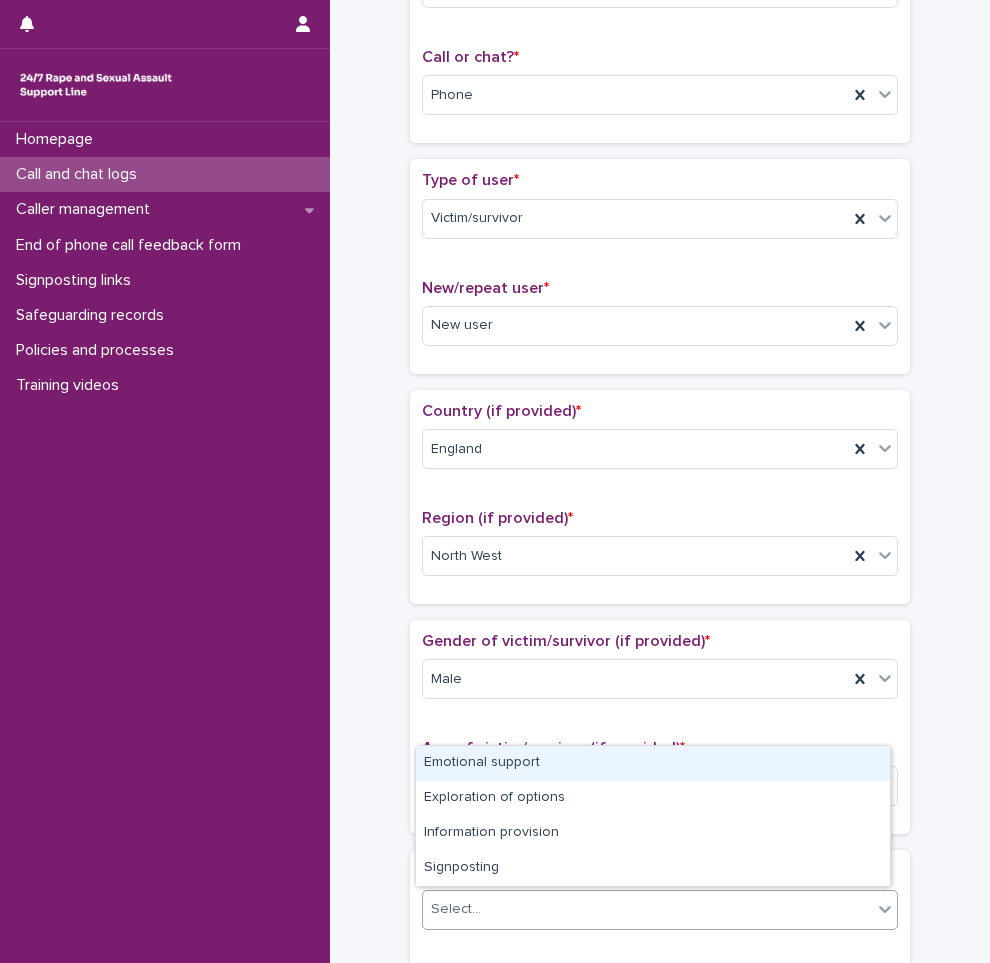 drag, startPoint x: 520, startPoint y: 857, endPoint x: 545, endPoint y: 769, distance: 91.48224 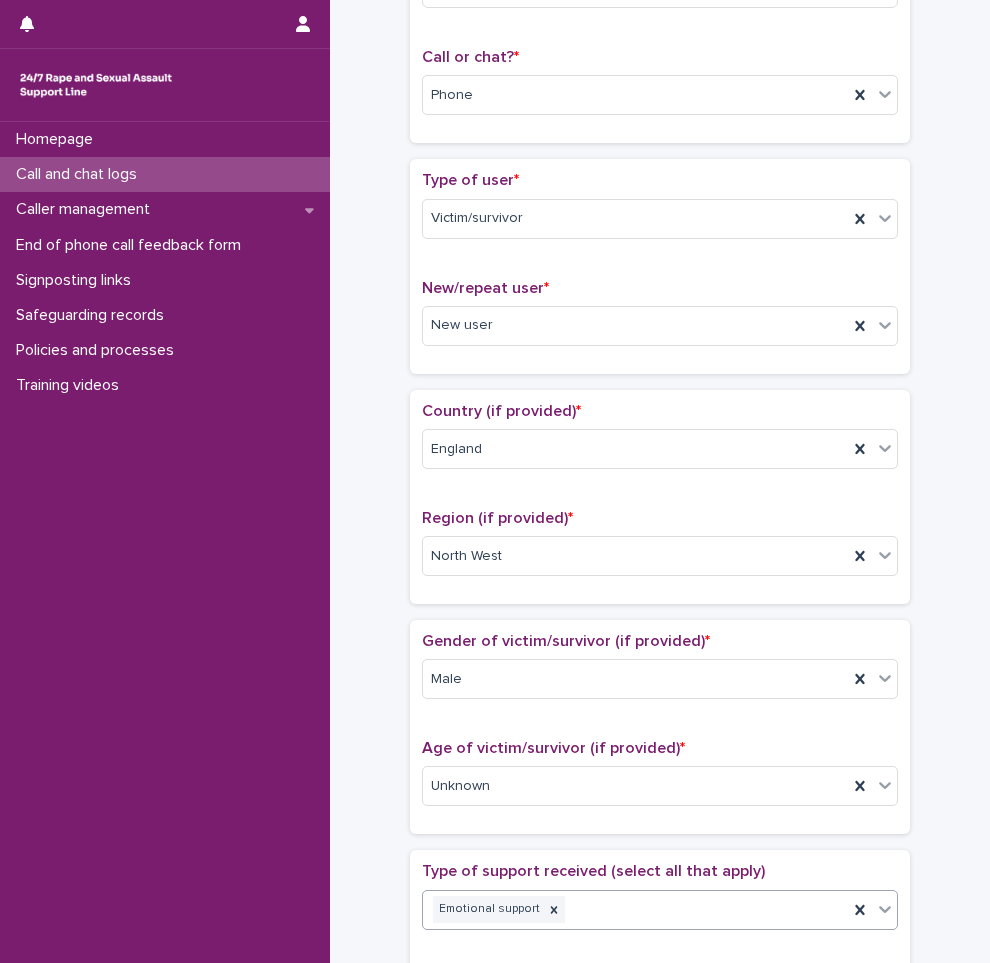 click on "**********" at bounding box center [660, 735] 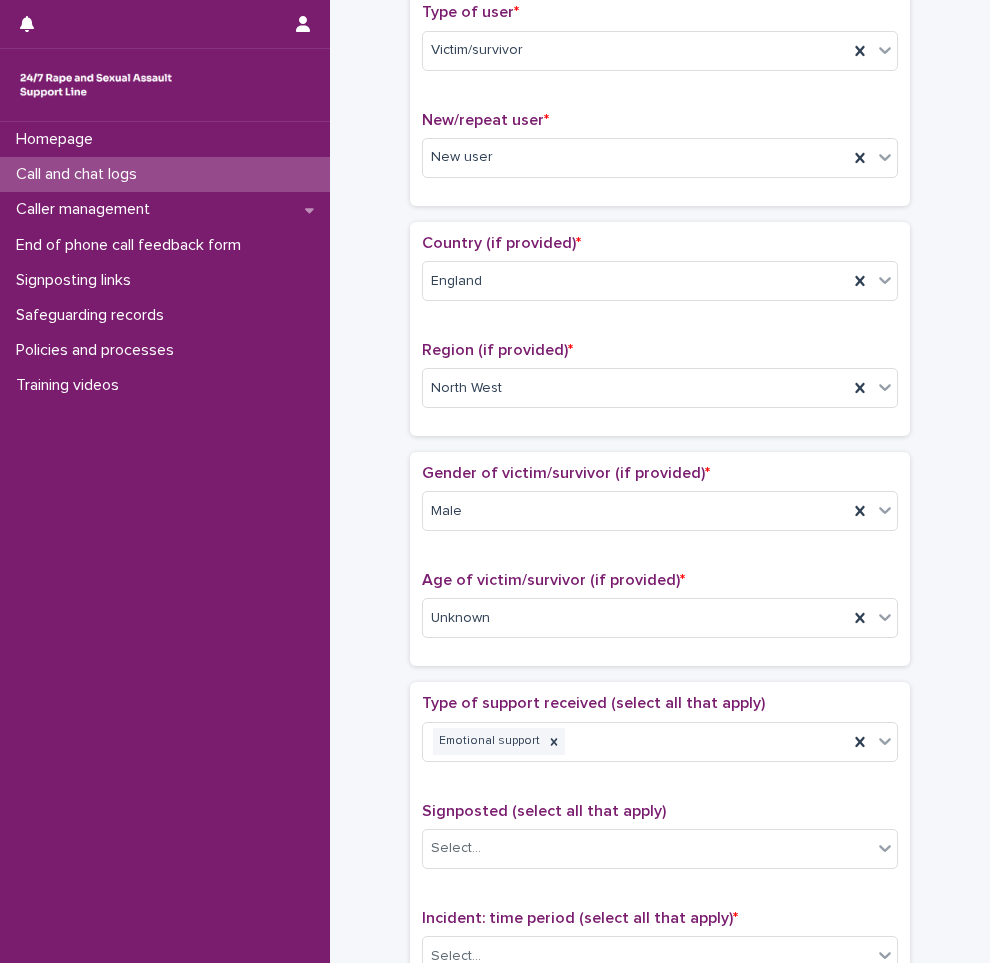 scroll, scrollTop: 500, scrollLeft: 0, axis: vertical 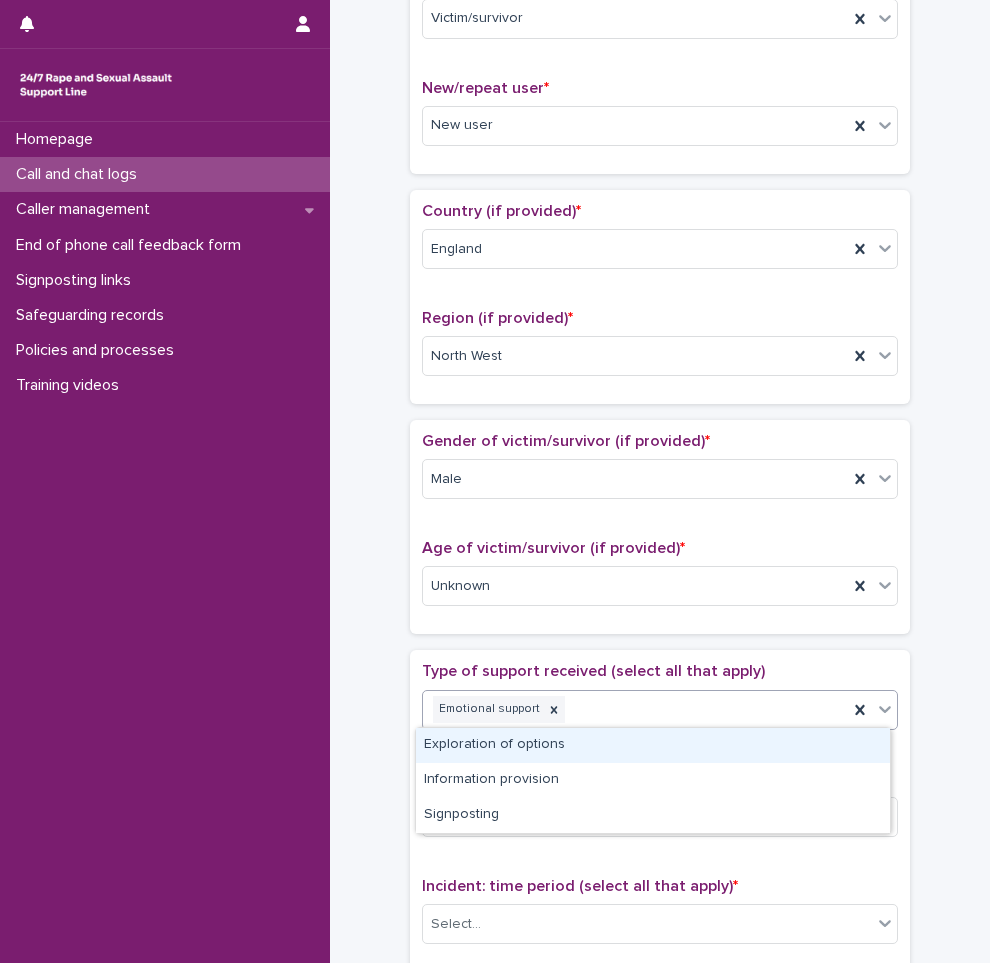 click on "Emotional support" at bounding box center [635, 709] 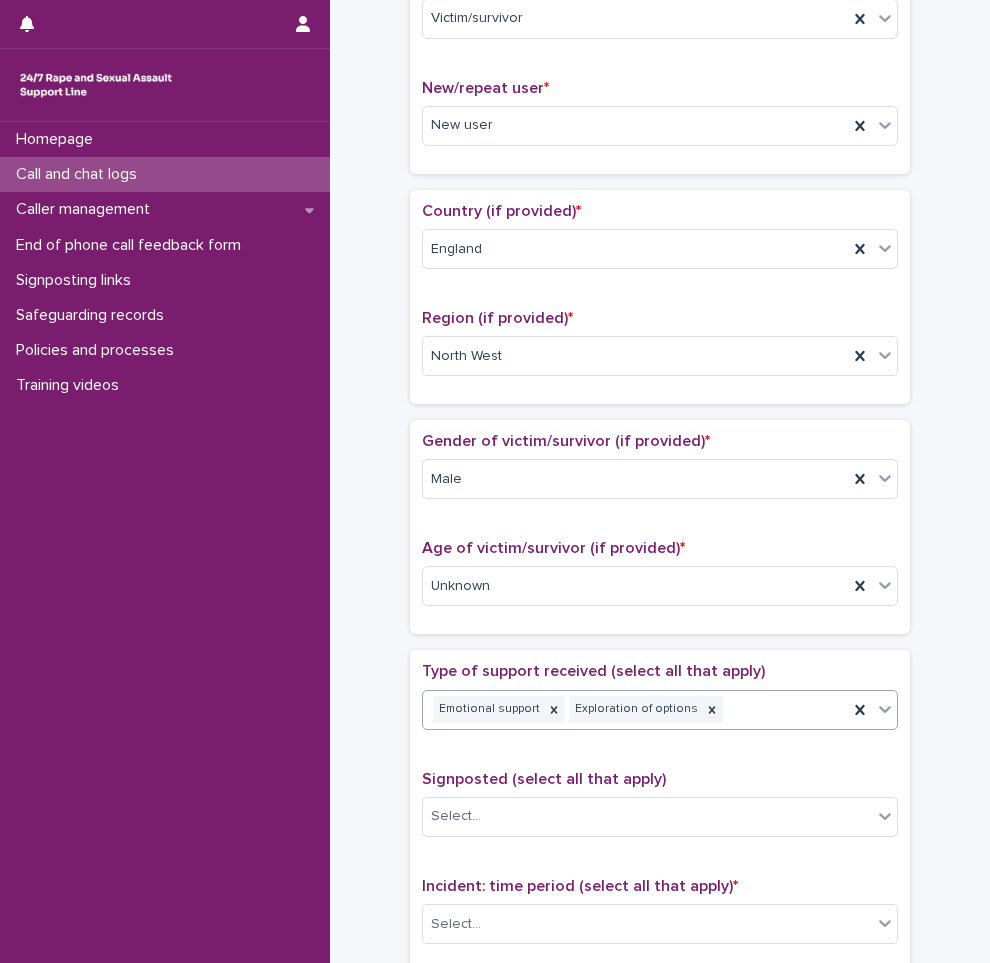 click on "Emotional support Exploration of options" at bounding box center (635, 709) 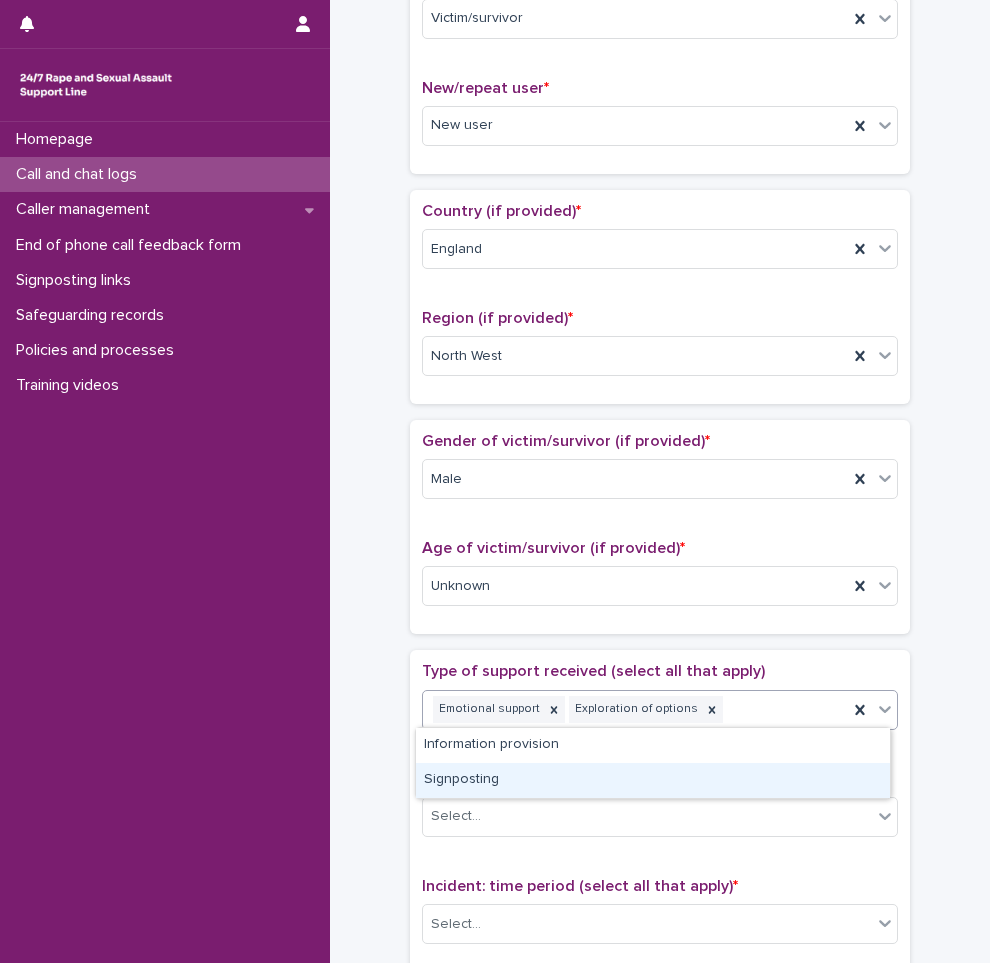 click on "Signposting" at bounding box center [653, 780] 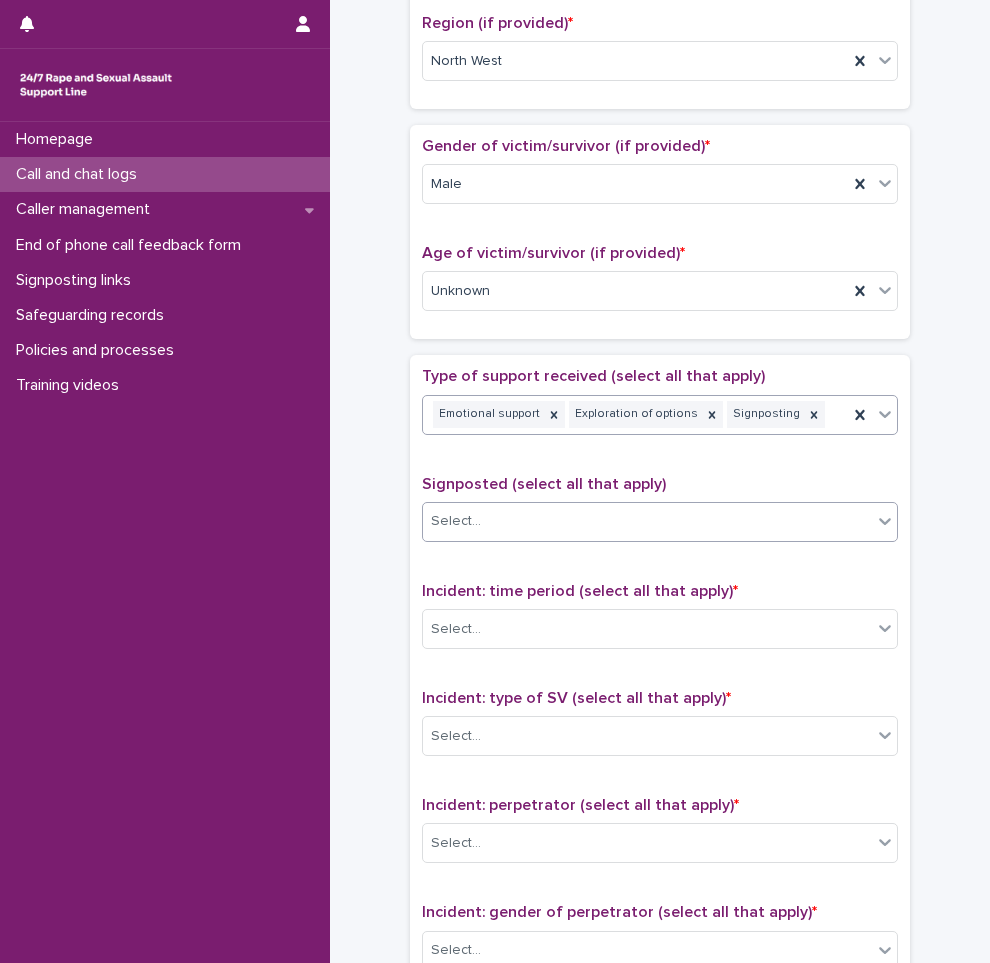 scroll, scrollTop: 800, scrollLeft: 0, axis: vertical 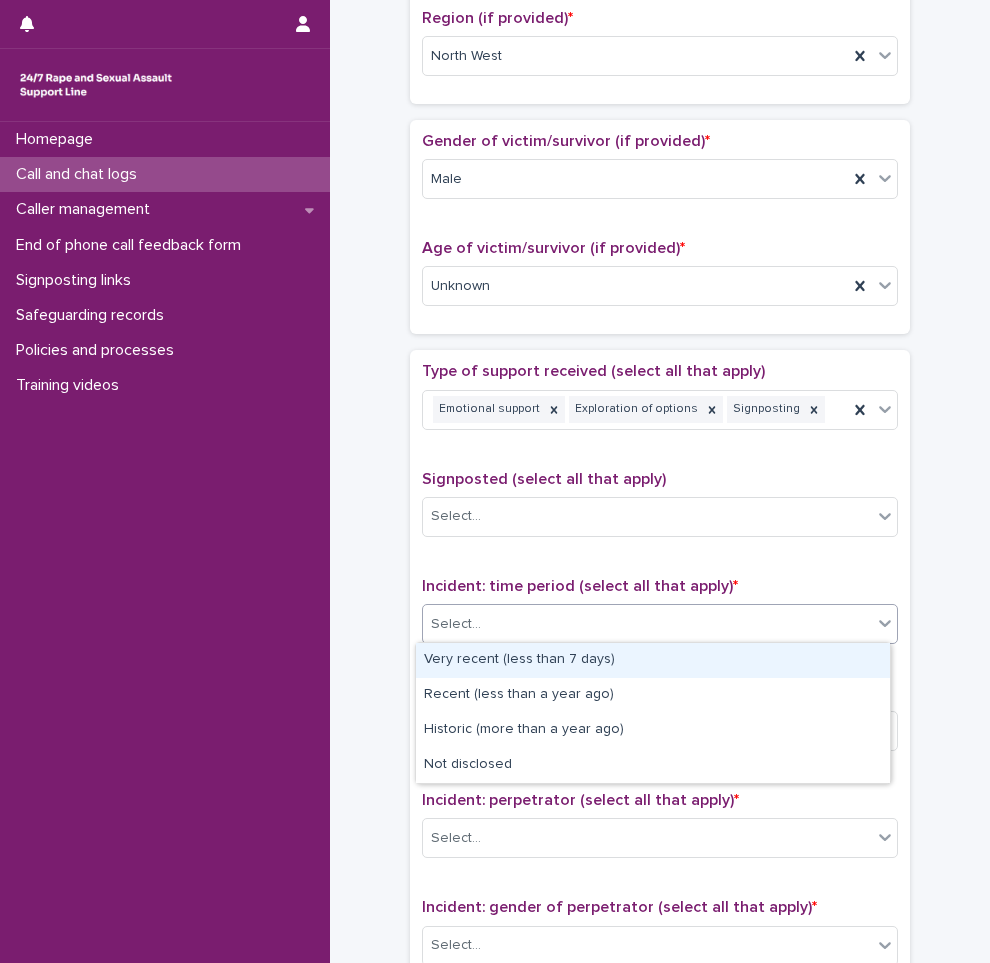 click on "Select..." at bounding box center (647, 624) 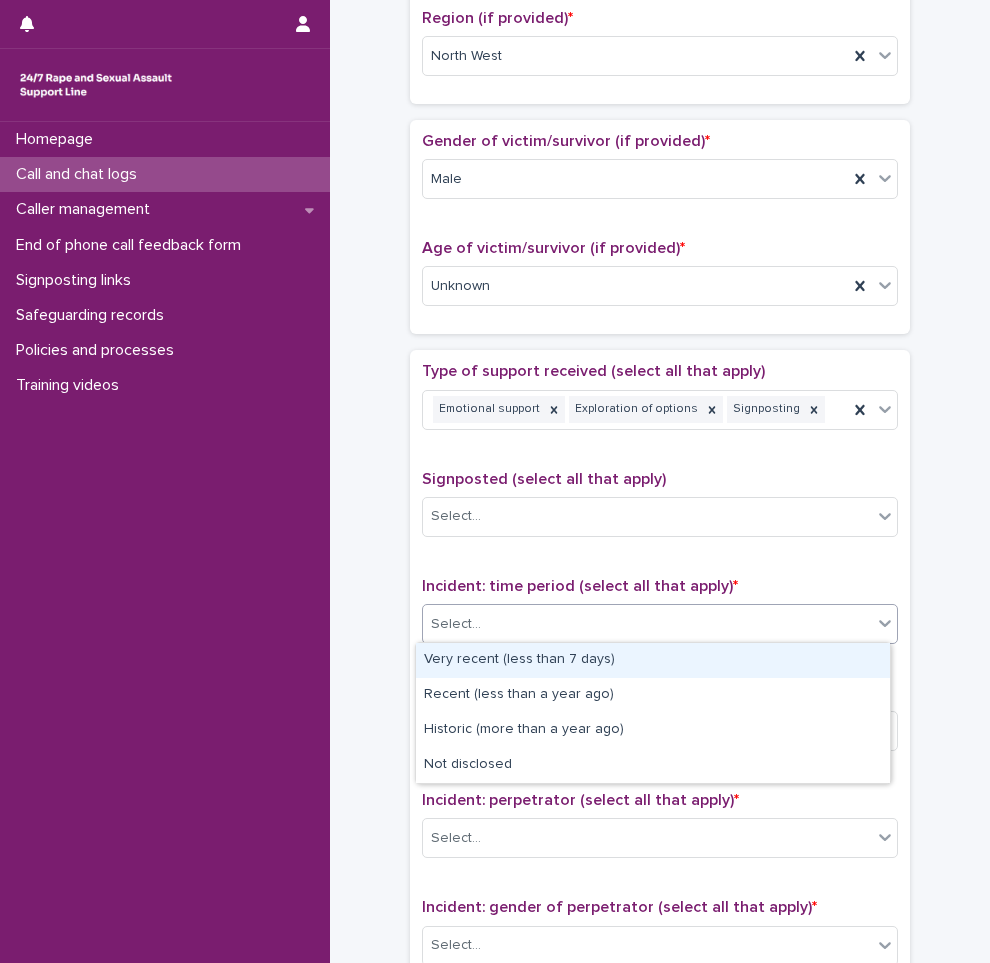 click on "Very recent (less than 7 days)" at bounding box center (653, 660) 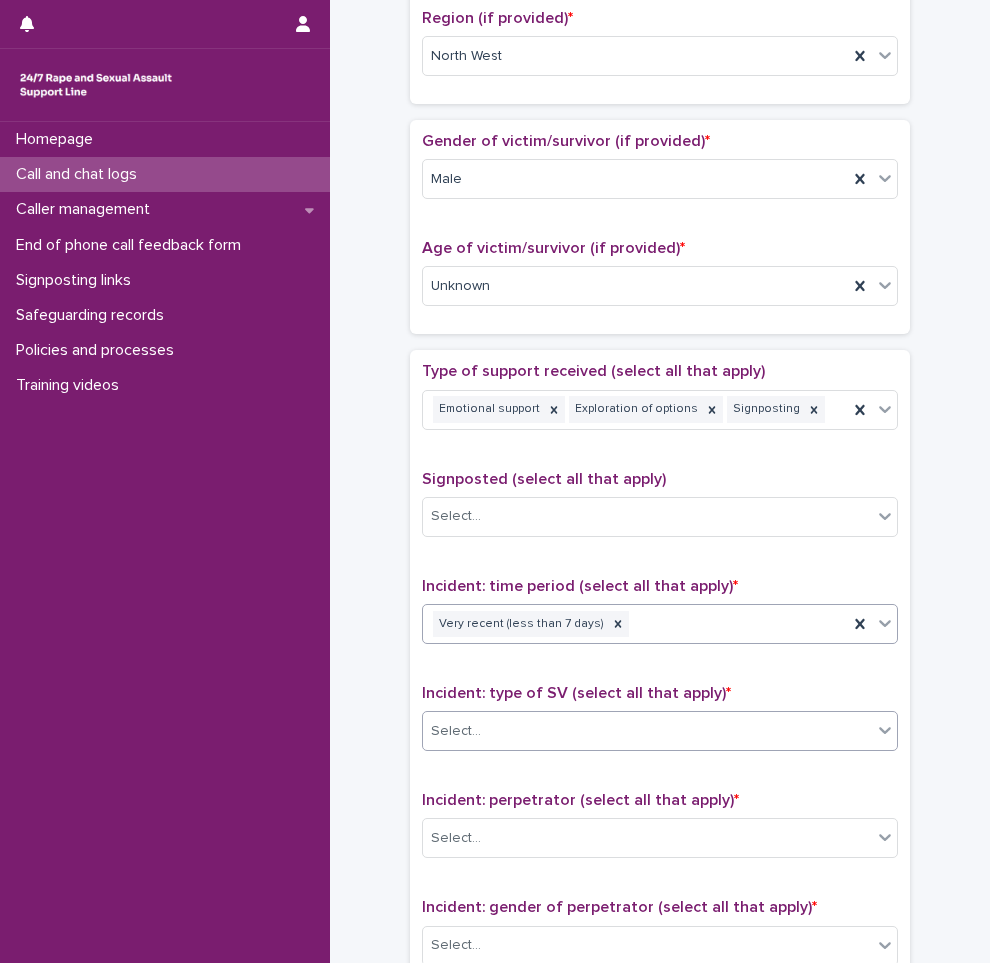 click on "Select..." at bounding box center (647, 731) 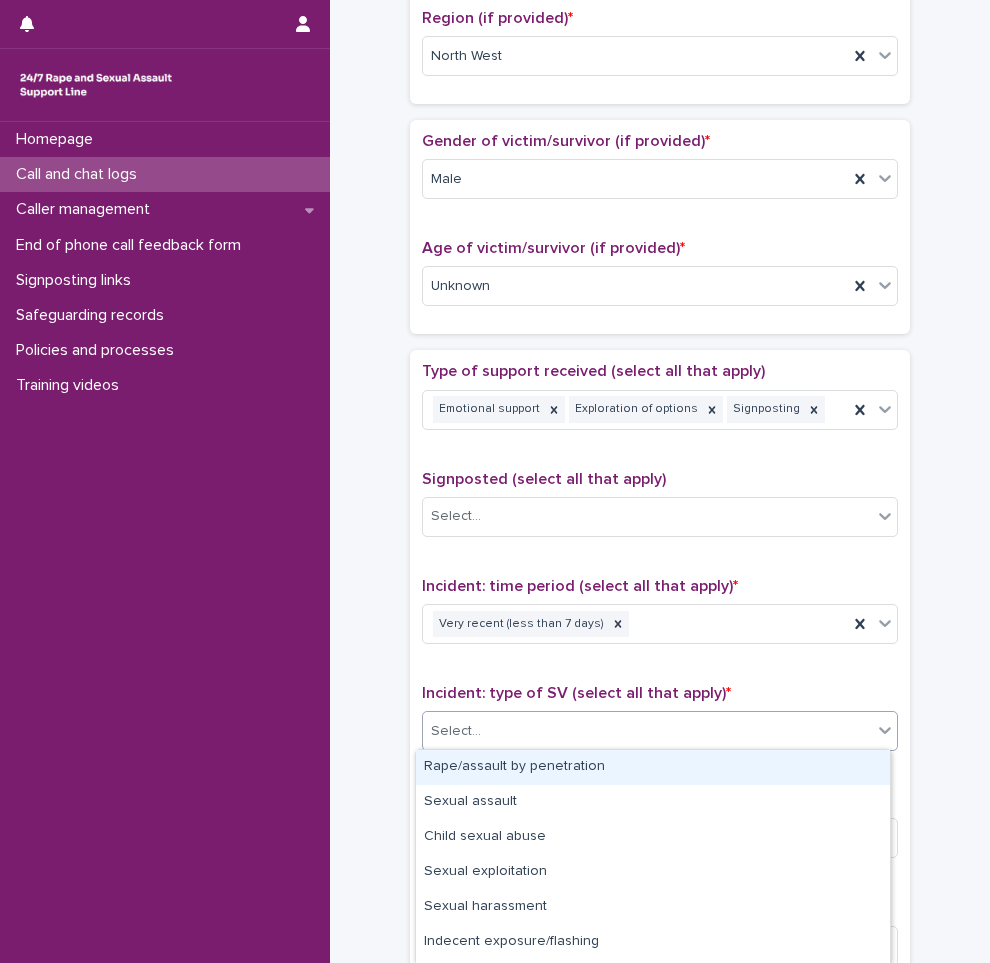 click on "Rape/assault by penetration" at bounding box center (653, 767) 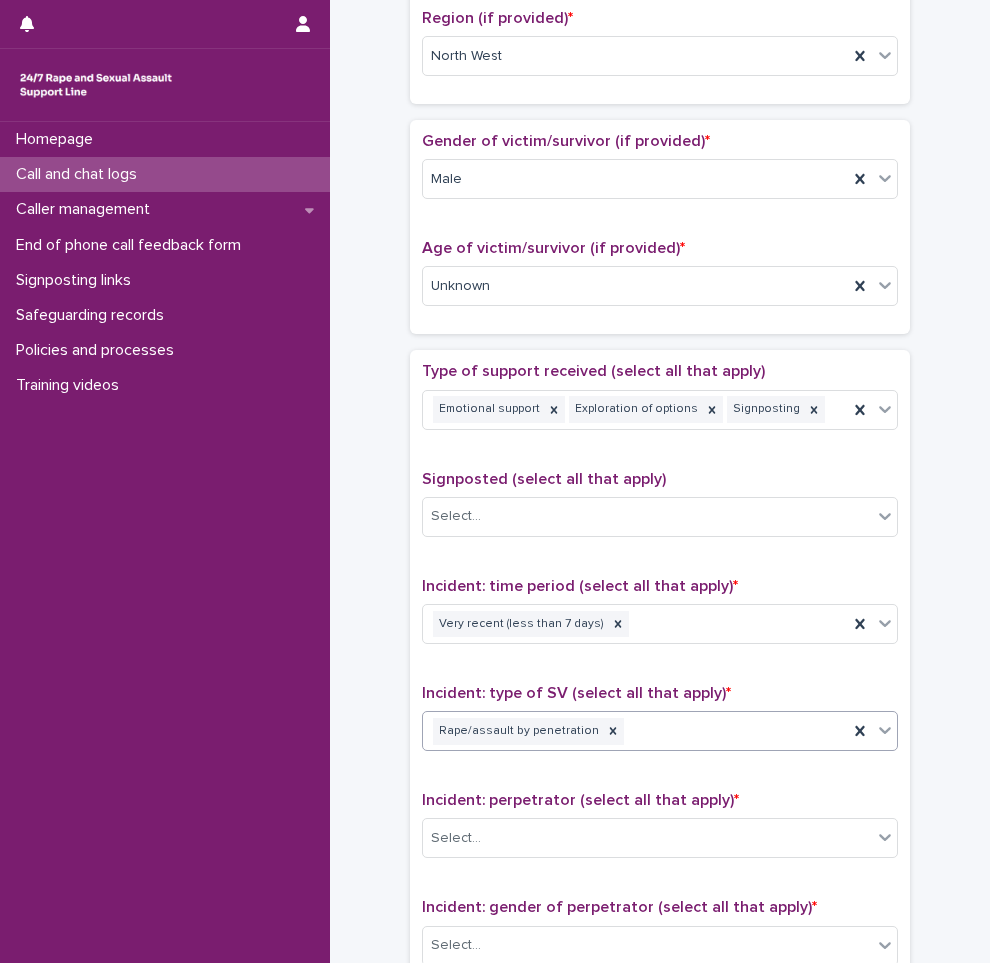 click on "Rape/assault by penetration" at bounding box center (635, 731) 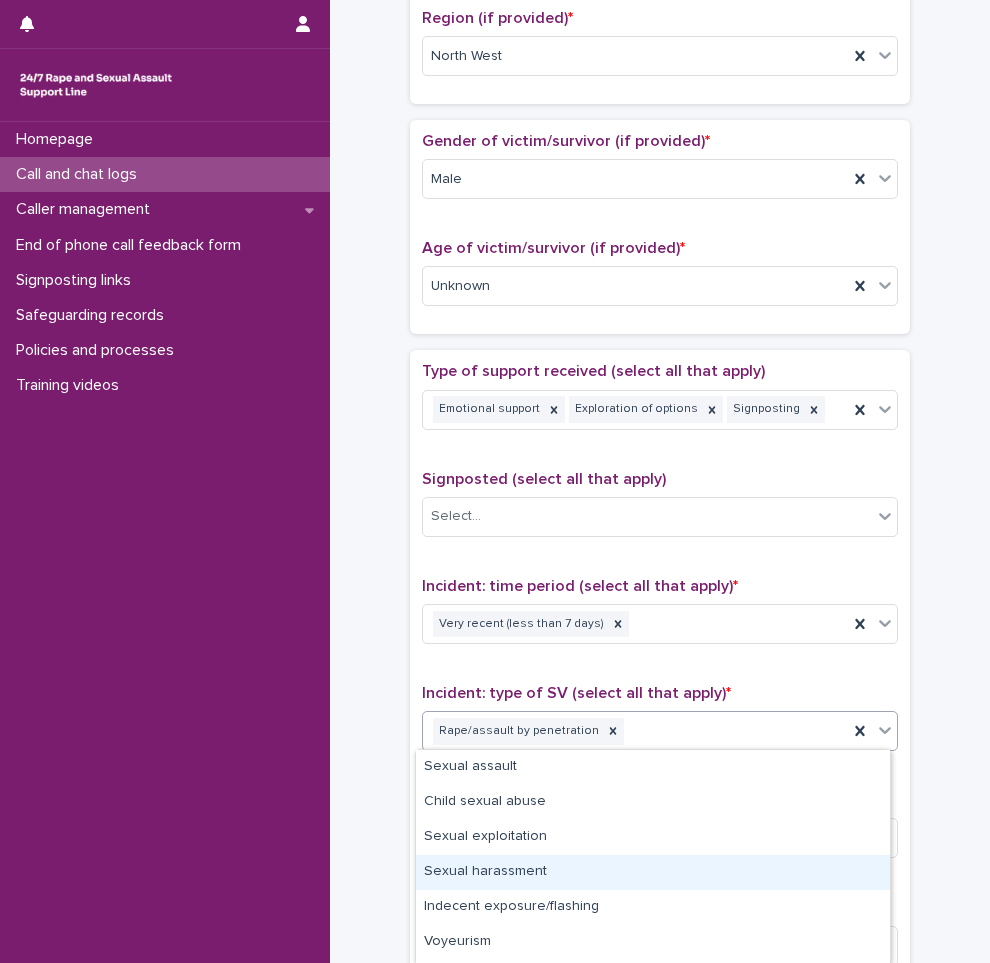click on "Sexual harassment" at bounding box center [653, 872] 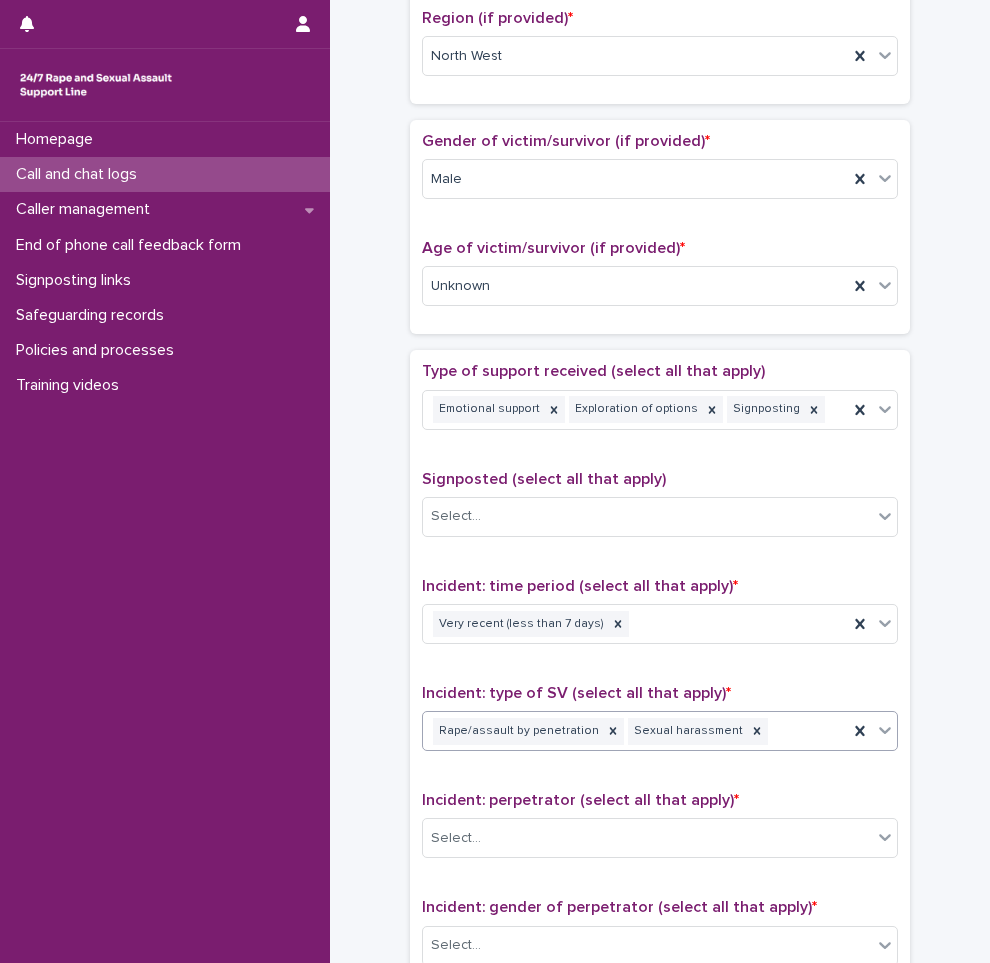 click on "Rape/assault by penetration Sexual harassment" at bounding box center [635, 731] 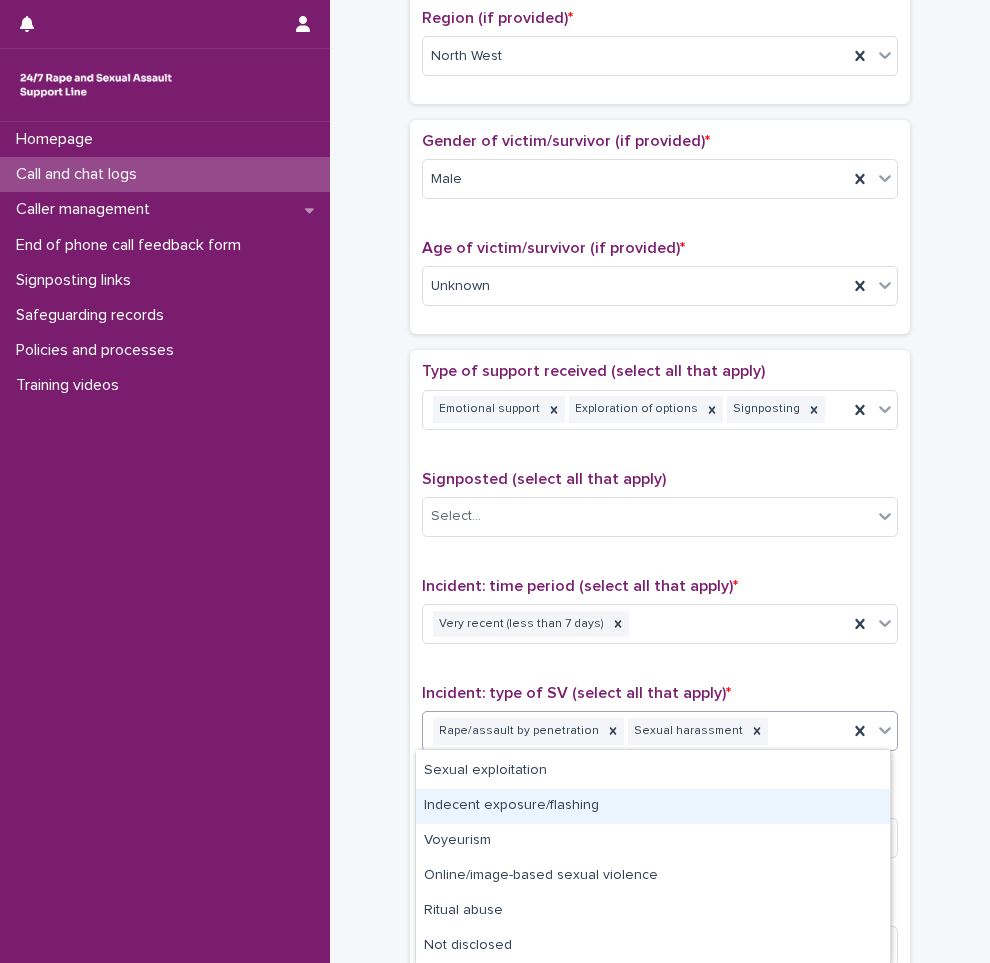 scroll, scrollTop: 0, scrollLeft: 0, axis: both 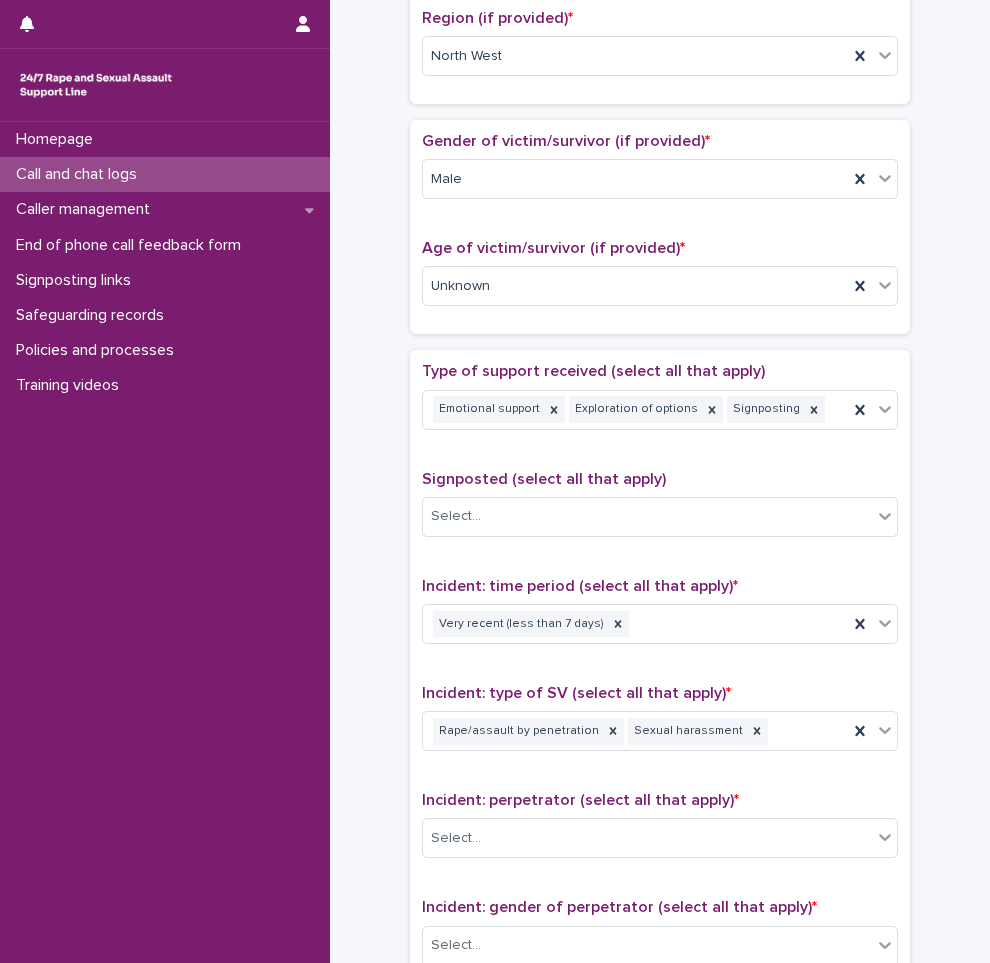 click on "**********" at bounding box center [660, 235] 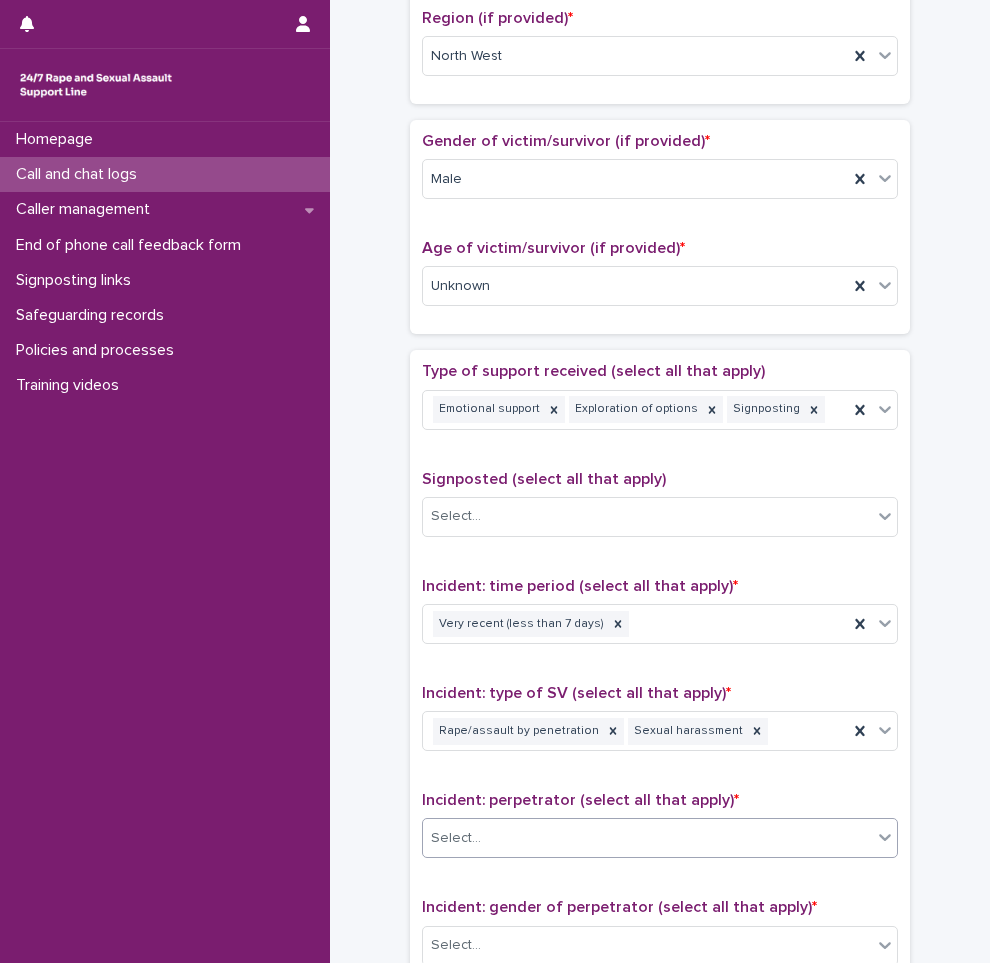 click on "Select..." at bounding box center [647, 838] 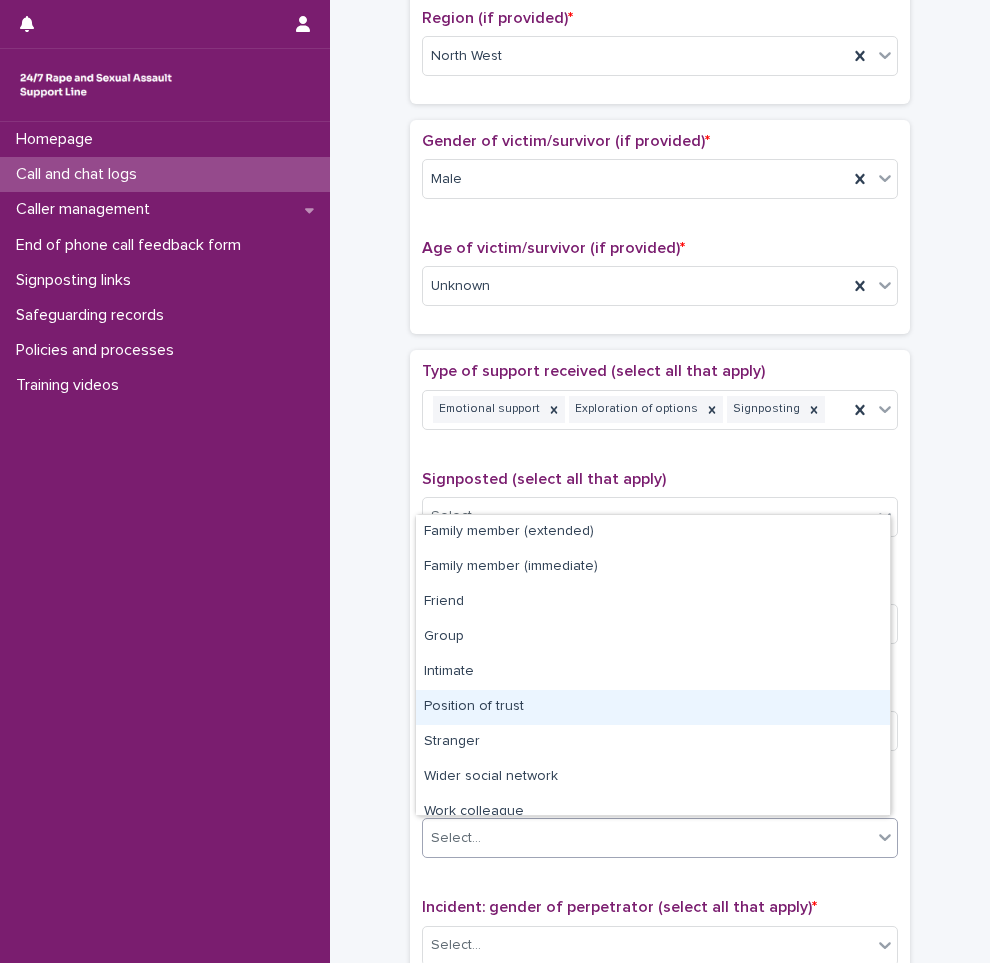 click on "Position of trust" at bounding box center (653, 707) 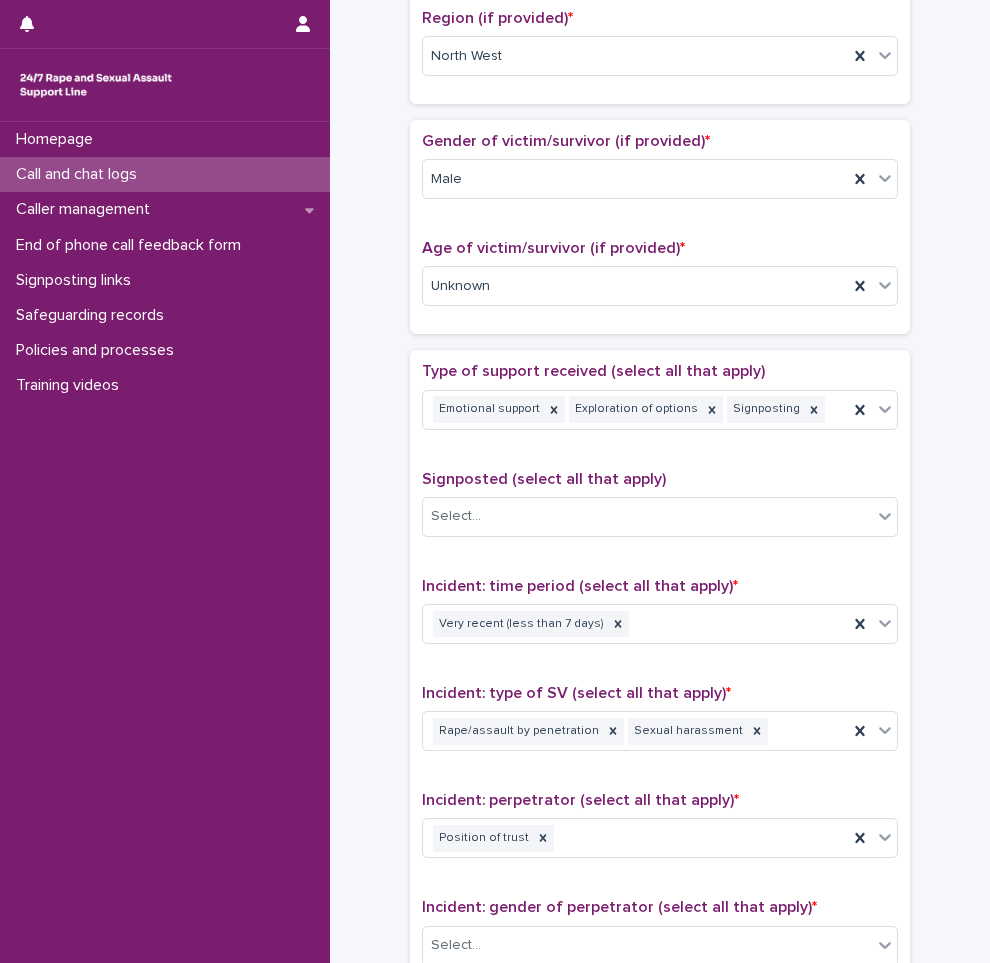 click on "**********" at bounding box center (660, 235) 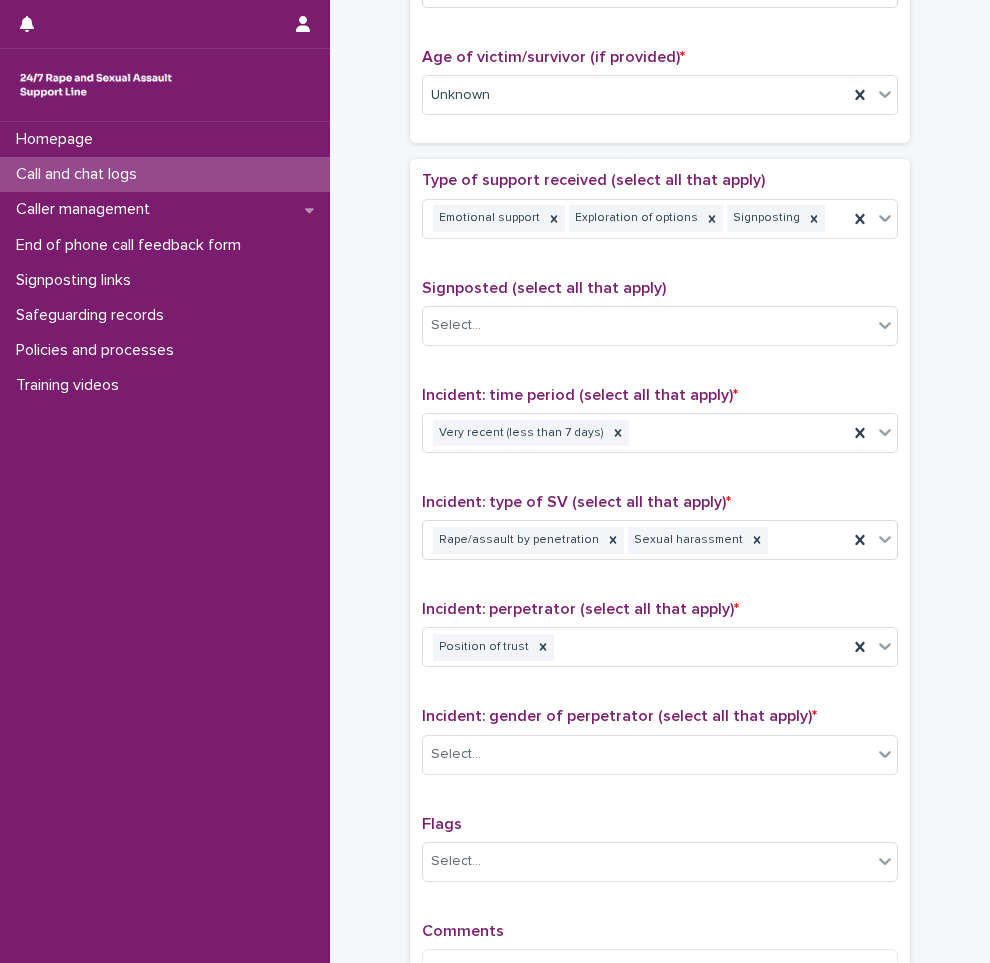 scroll, scrollTop: 1000, scrollLeft: 0, axis: vertical 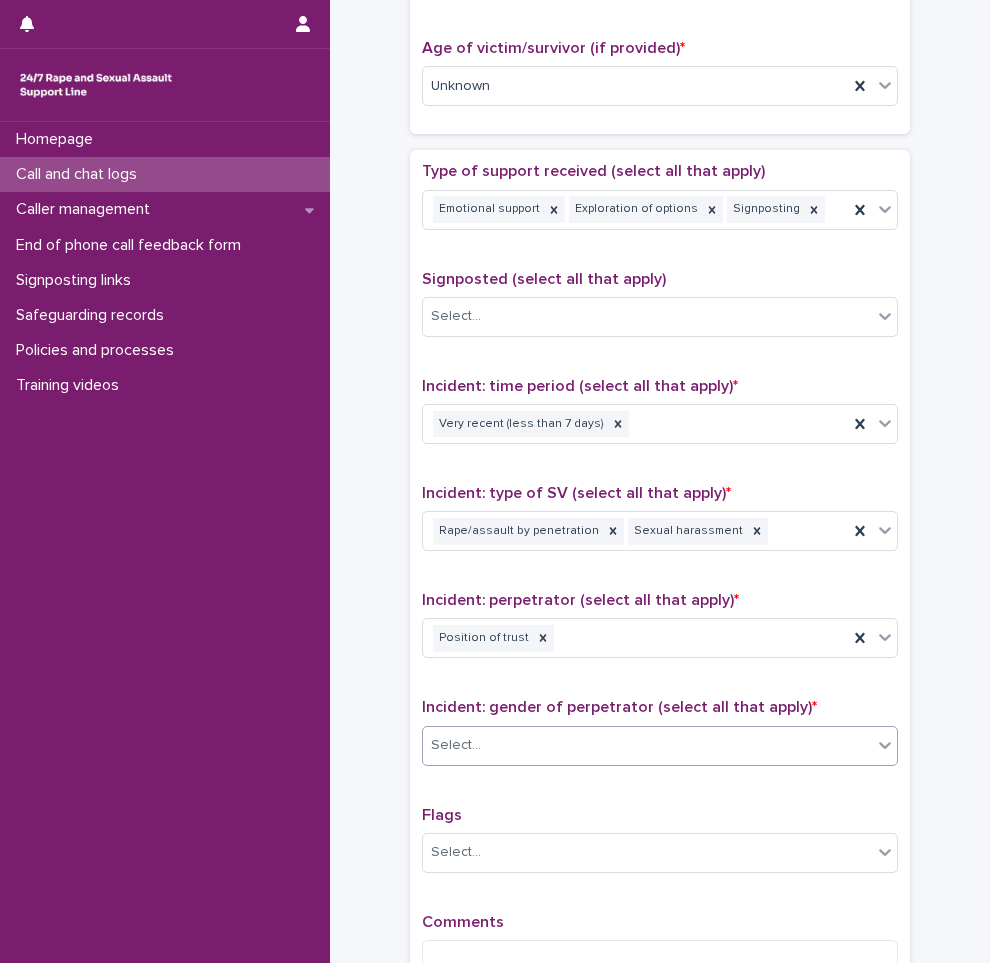 click on "Select..." at bounding box center [647, 745] 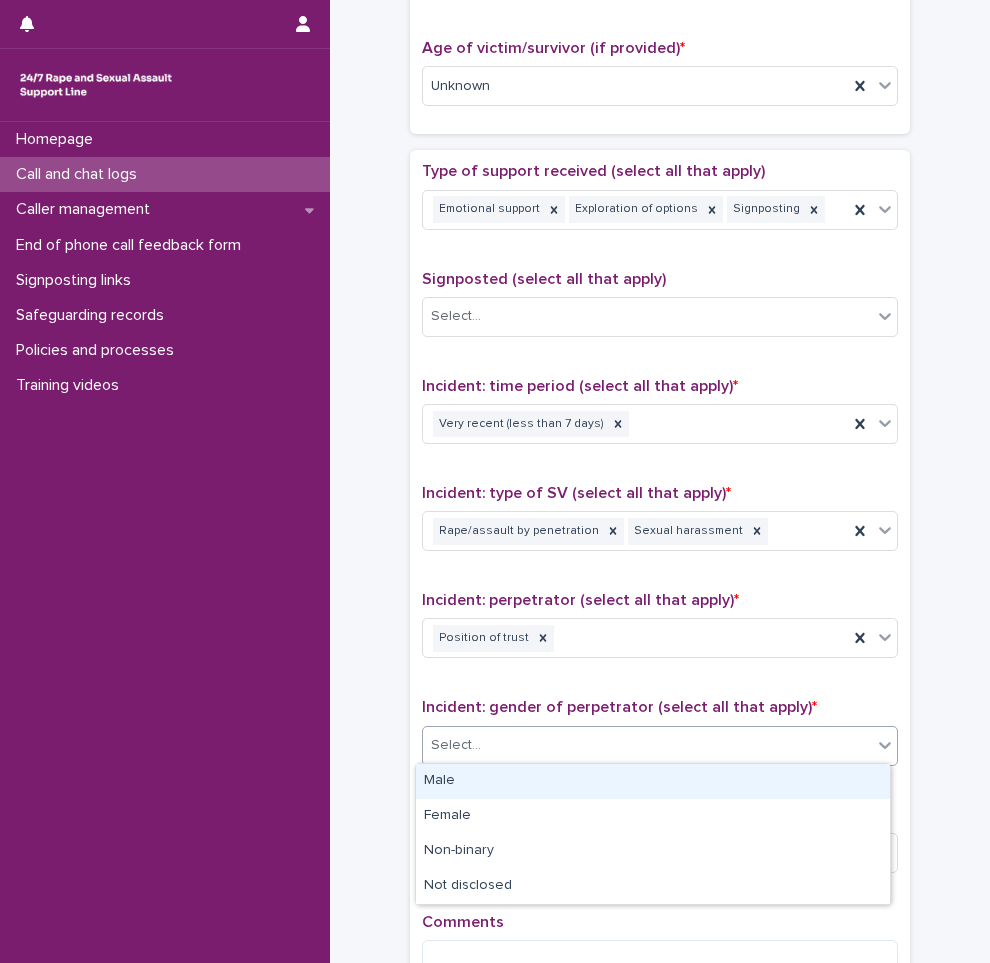 click on "Male" at bounding box center (653, 781) 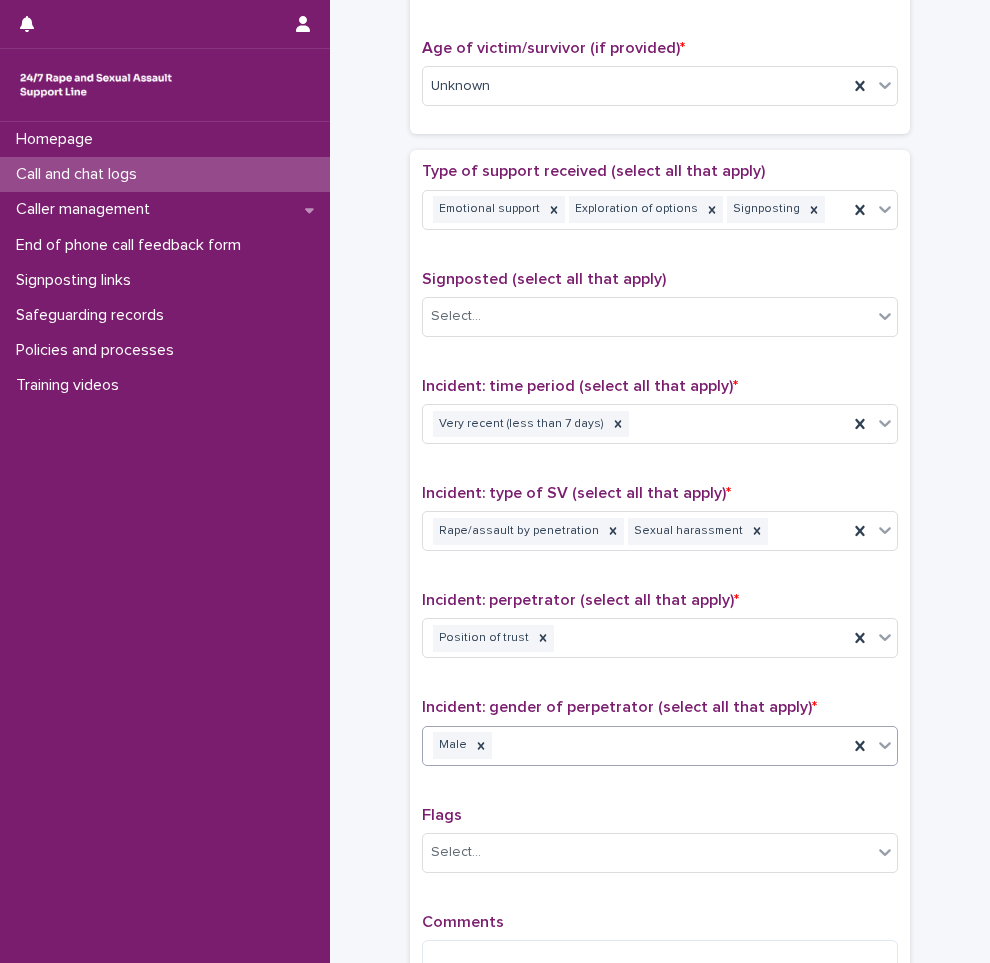 click on "Male" at bounding box center [635, 745] 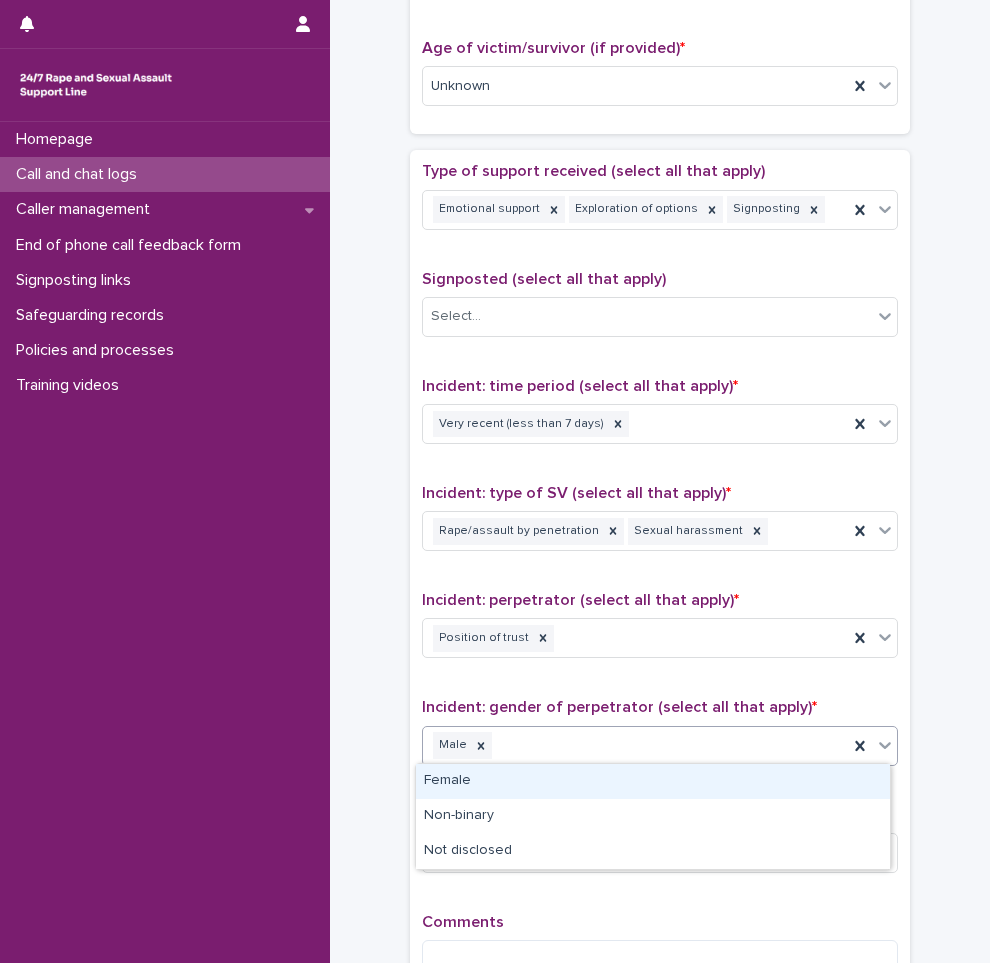 click on "Female" at bounding box center (653, 781) 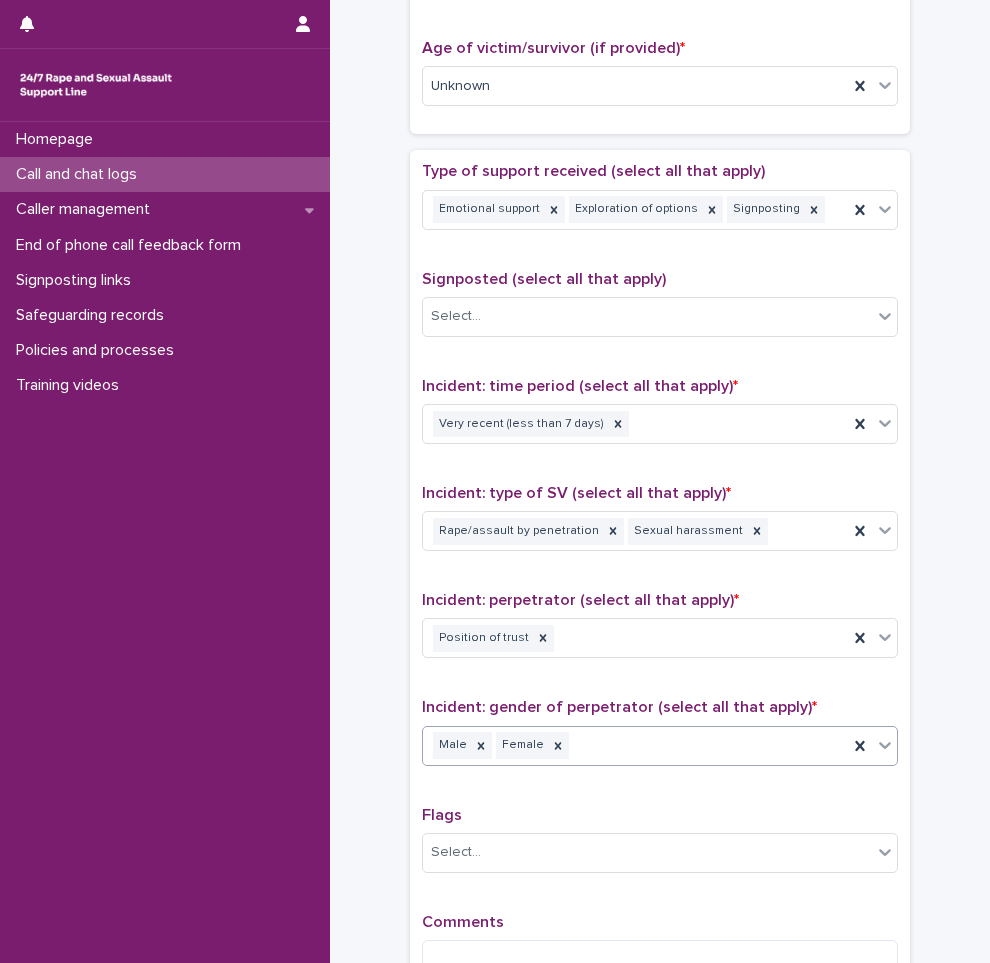 click on "**********" at bounding box center [660, 35] 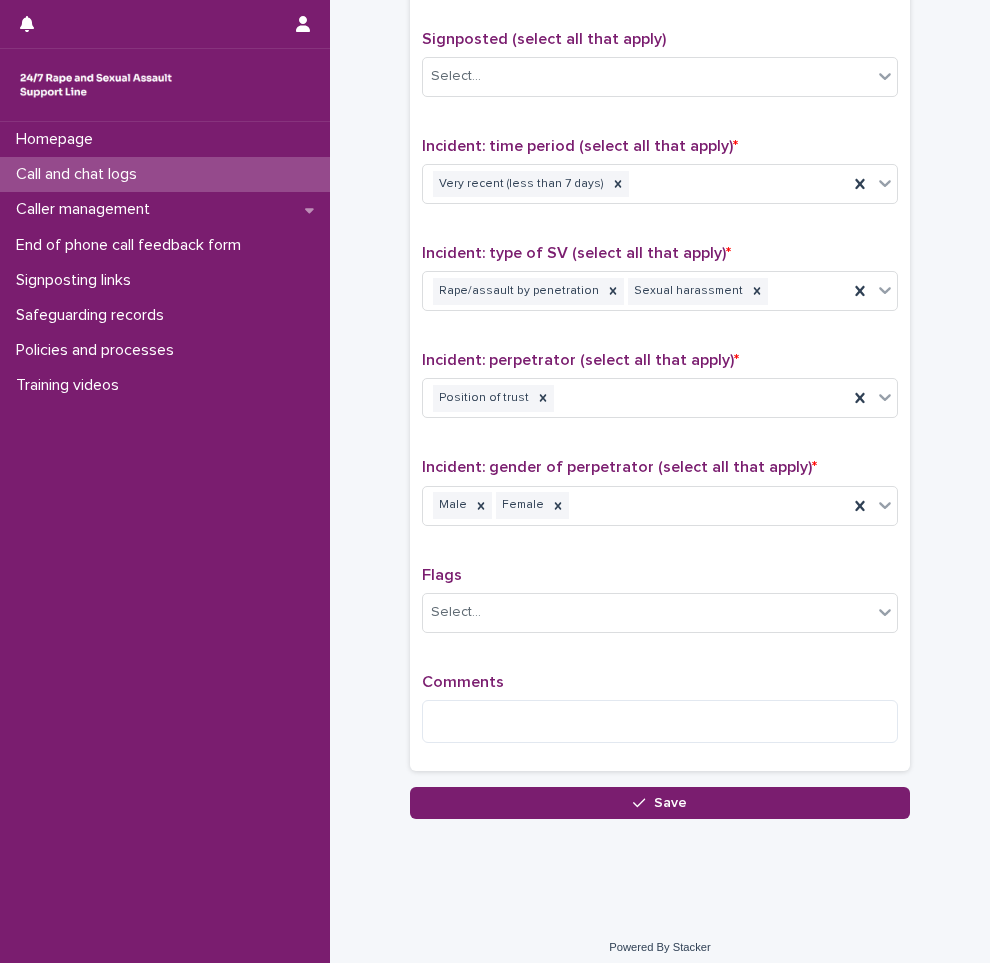 scroll, scrollTop: 1250, scrollLeft: 0, axis: vertical 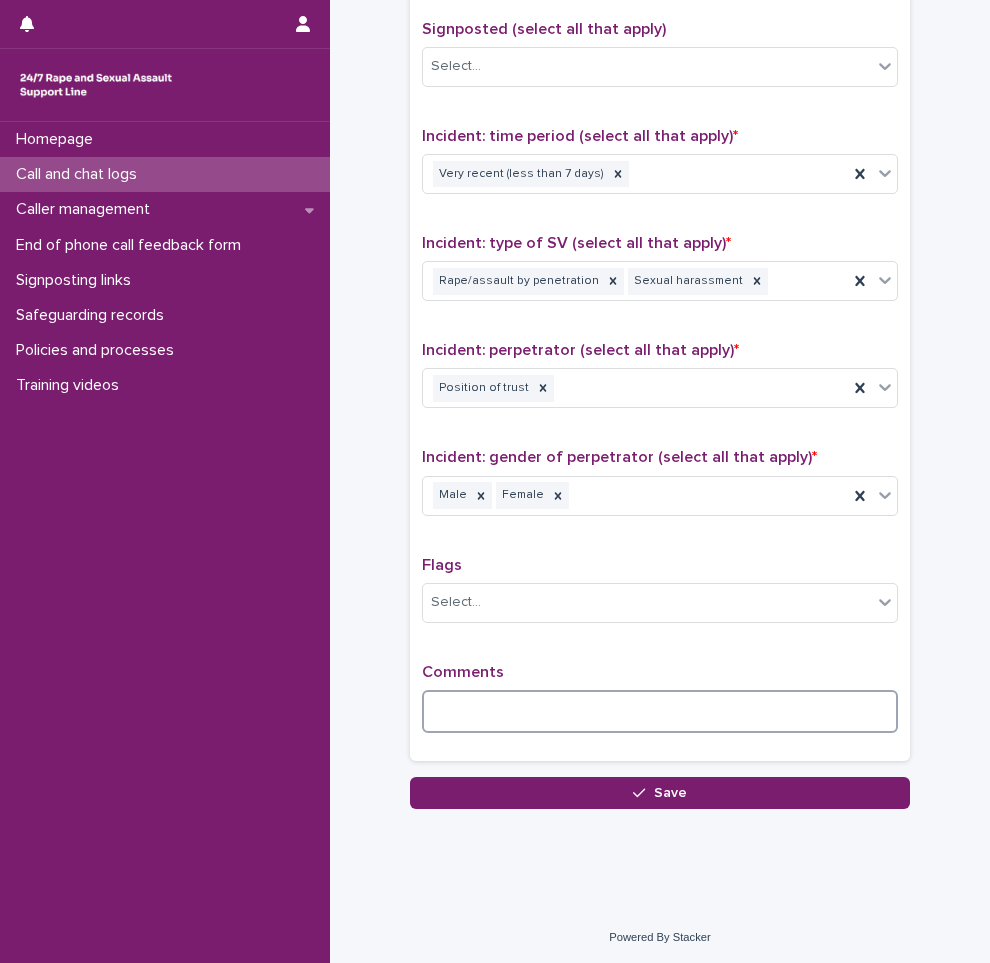 click at bounding box center (660, 711) 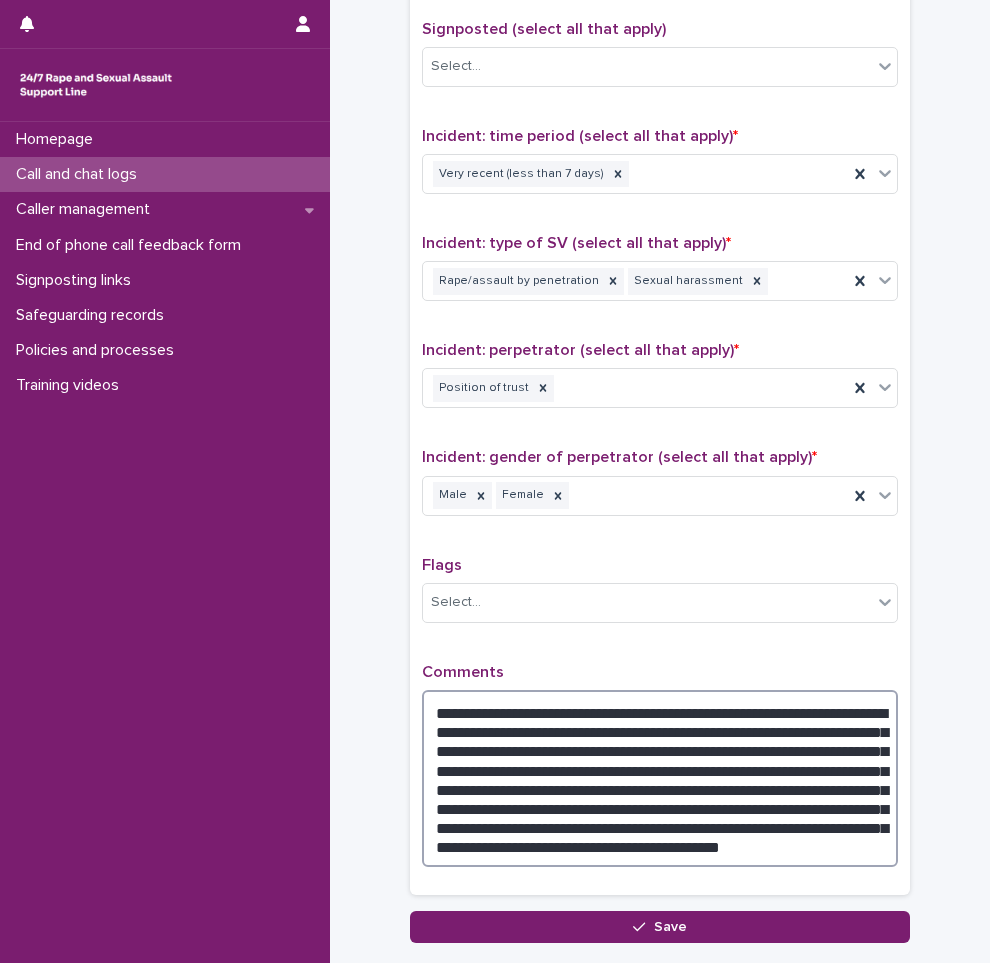 drag, startPoint x: 577, startPoint y: 830, endPoint x: 608, endPoint y: 843, distance: 33.61547 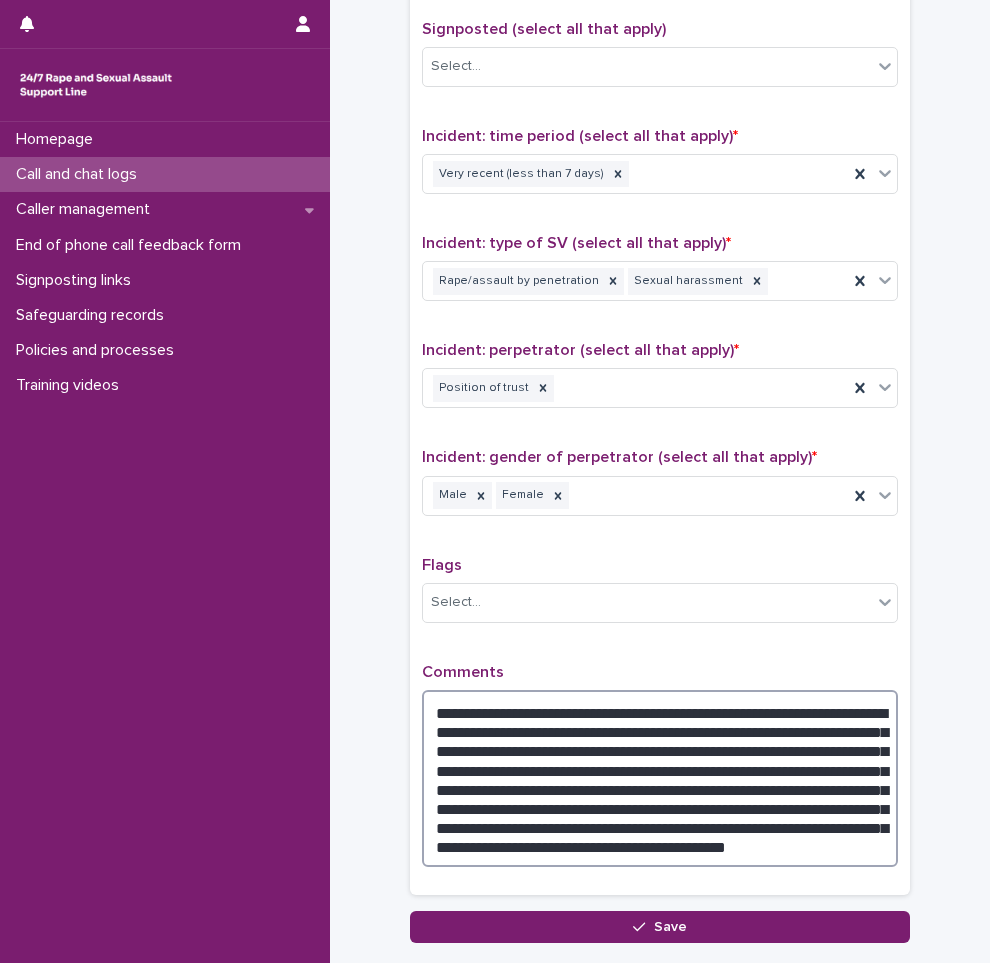 click on "**********" at bounding box center (660, 778) 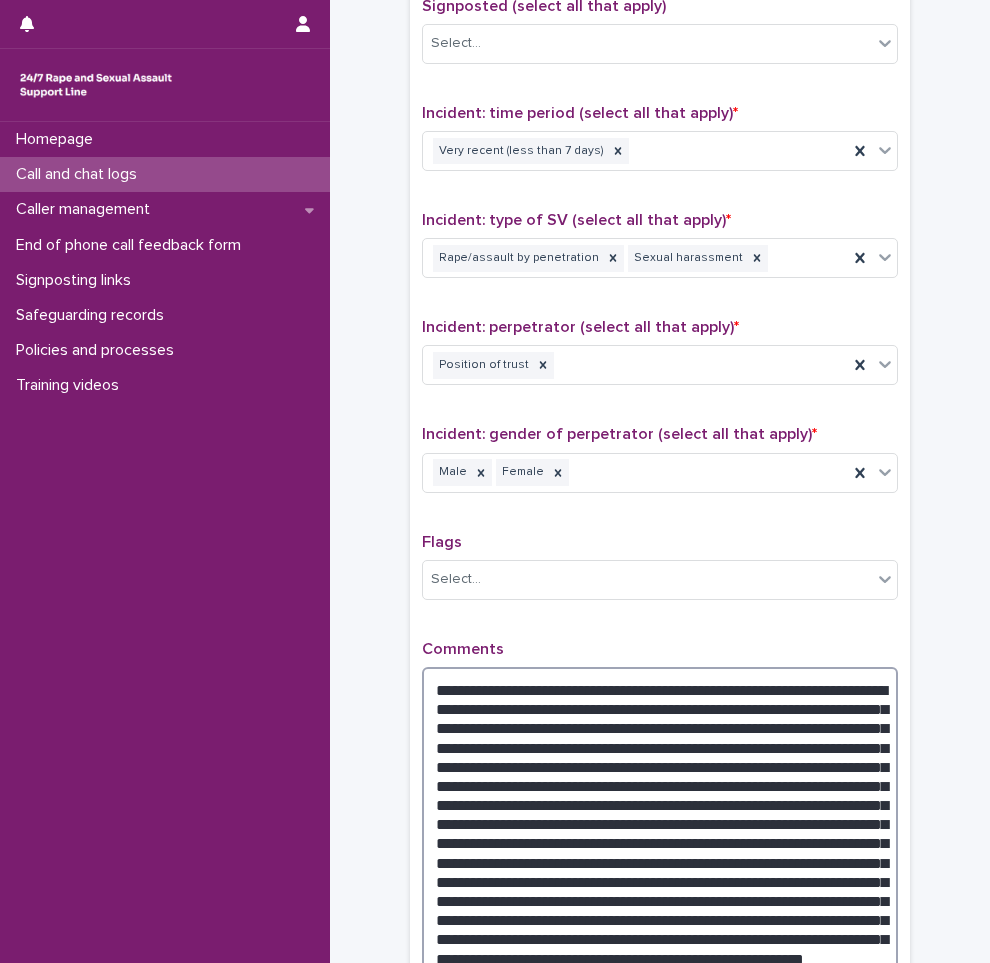 scroll, scrollTop: 1519, scrollLeft: 0, axis: vertical 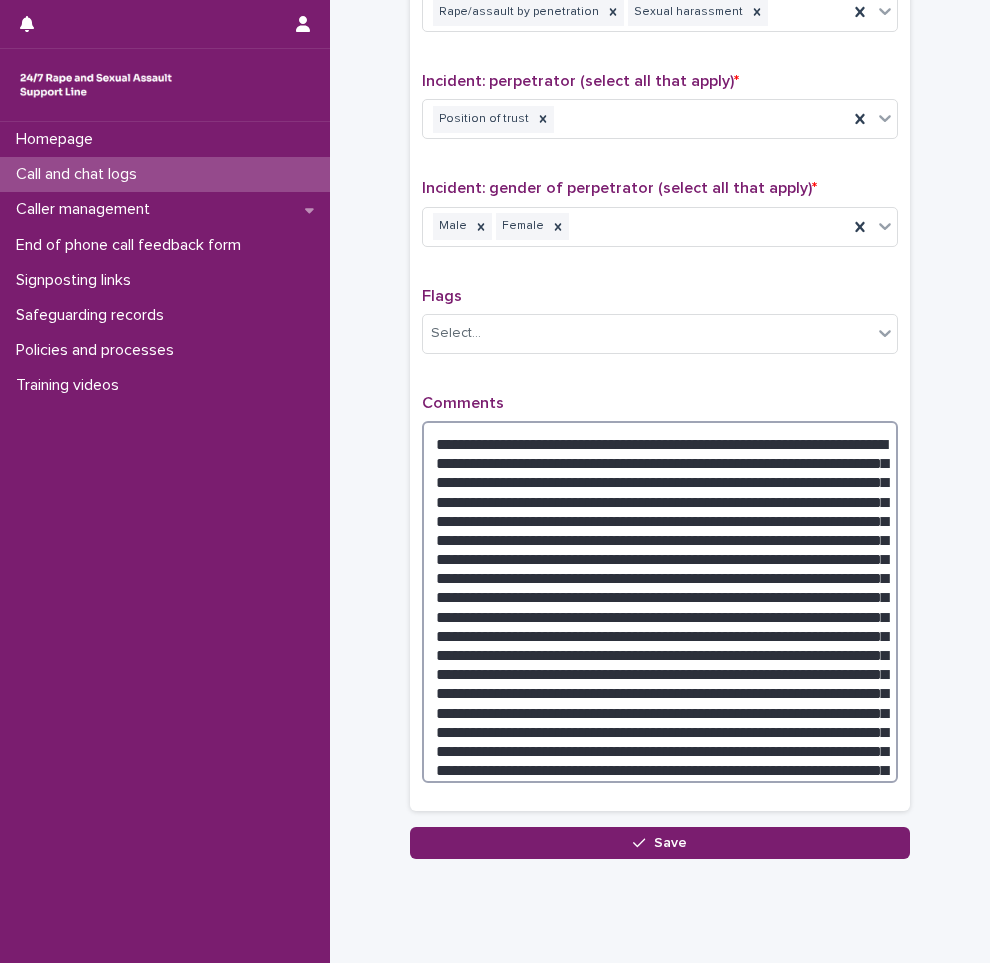 drag, startPoint x: 601, startPoint y: 500, endPoint x: 537, endPoint y: 551, distance: 81.8352 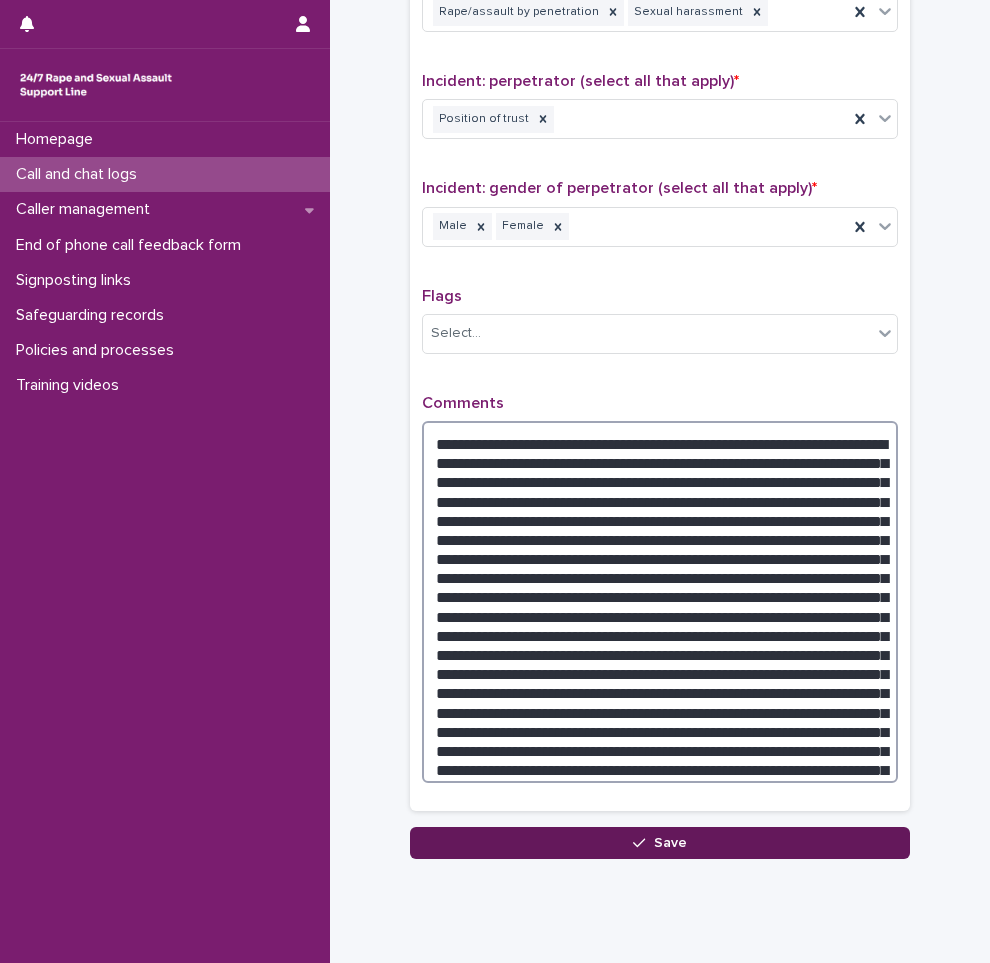 type on "**********" 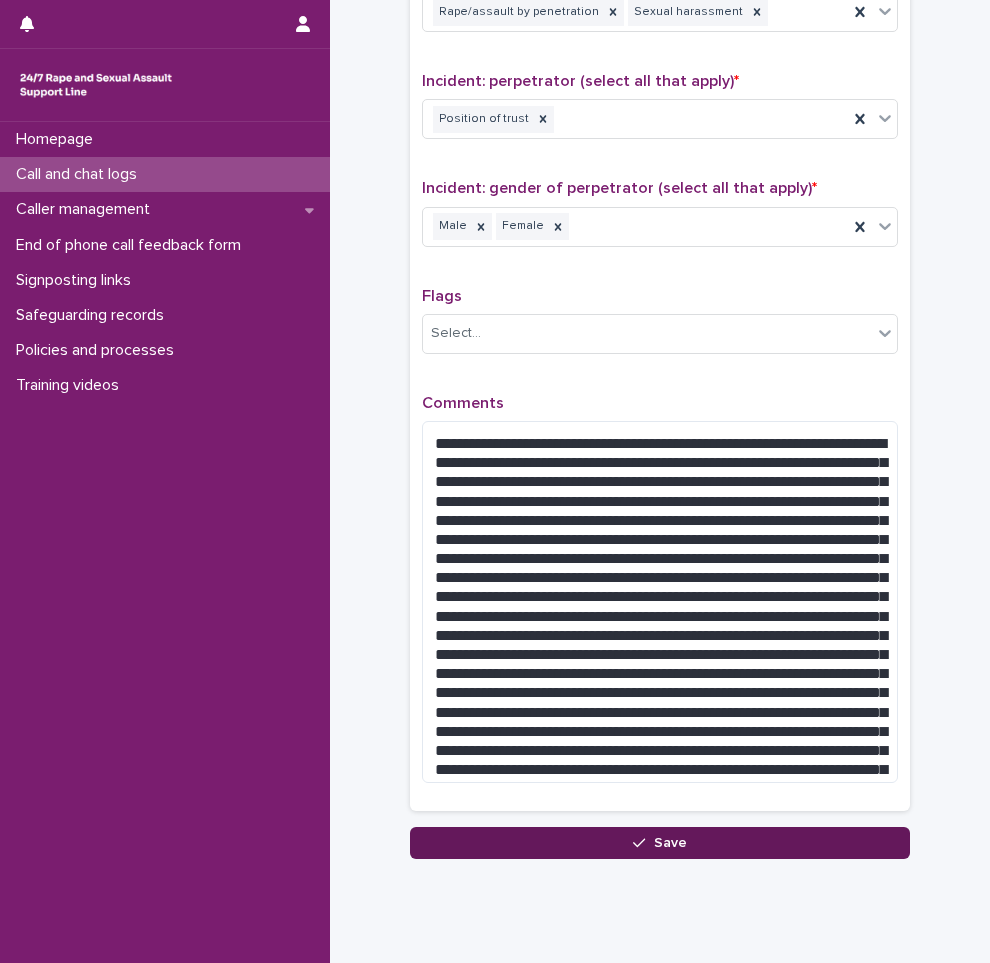 click on "Save" at bounding box center (660, 843) 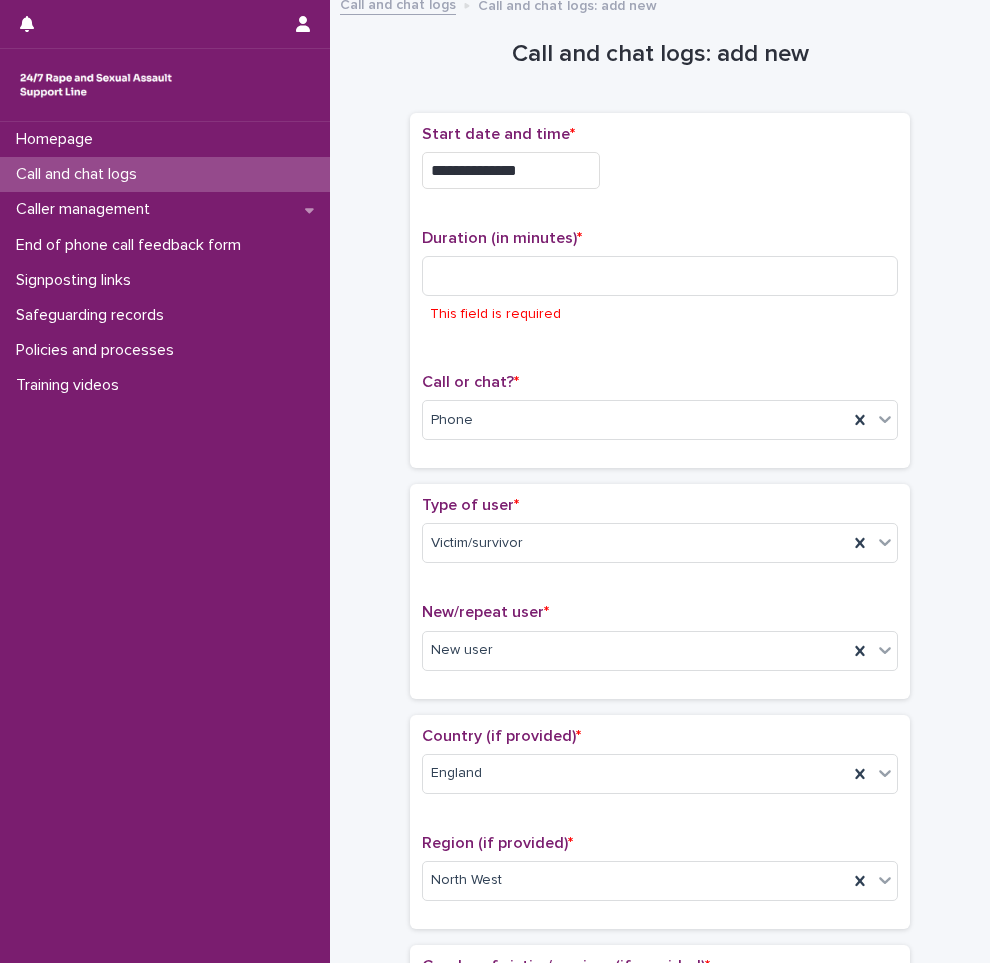 scroll, scrollTop: 0, scrollLeft: 0, axis: both 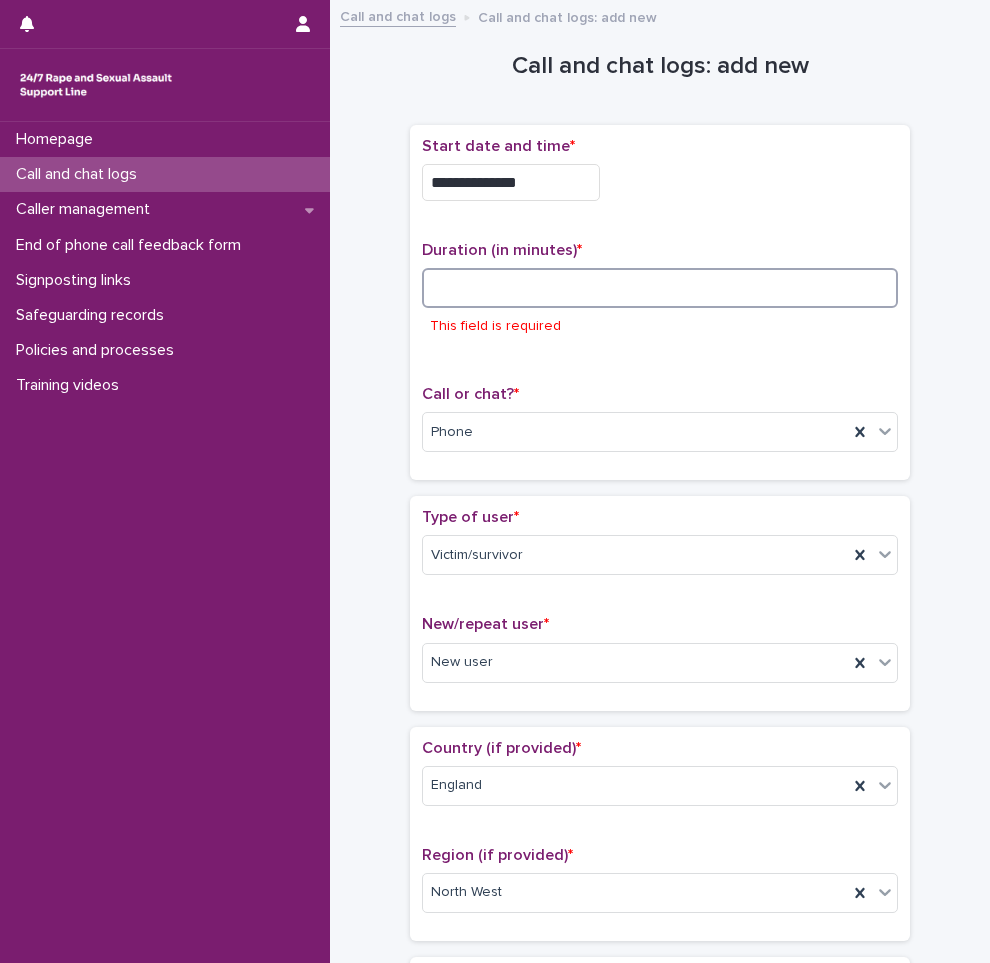 click at bounding box center (660, 288) 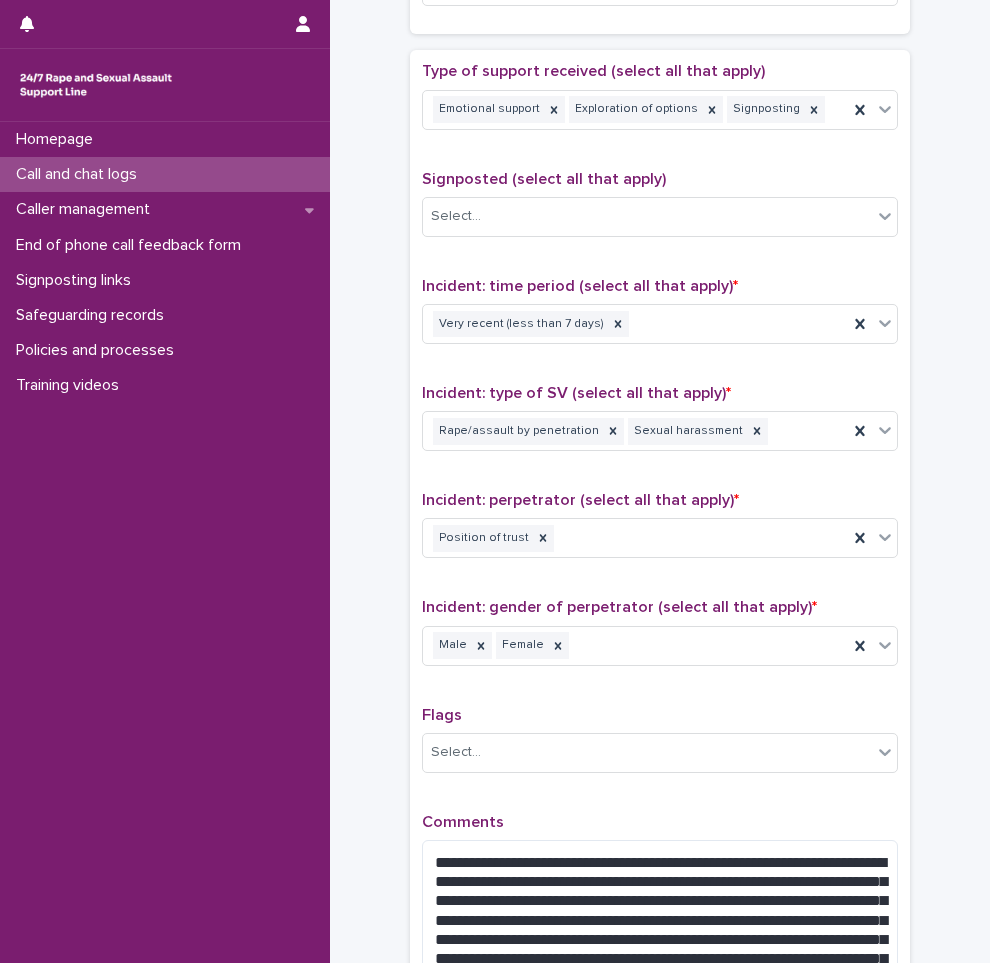 scroll, scrollTop: 1500, scrollLeft: 0, axis: vertical 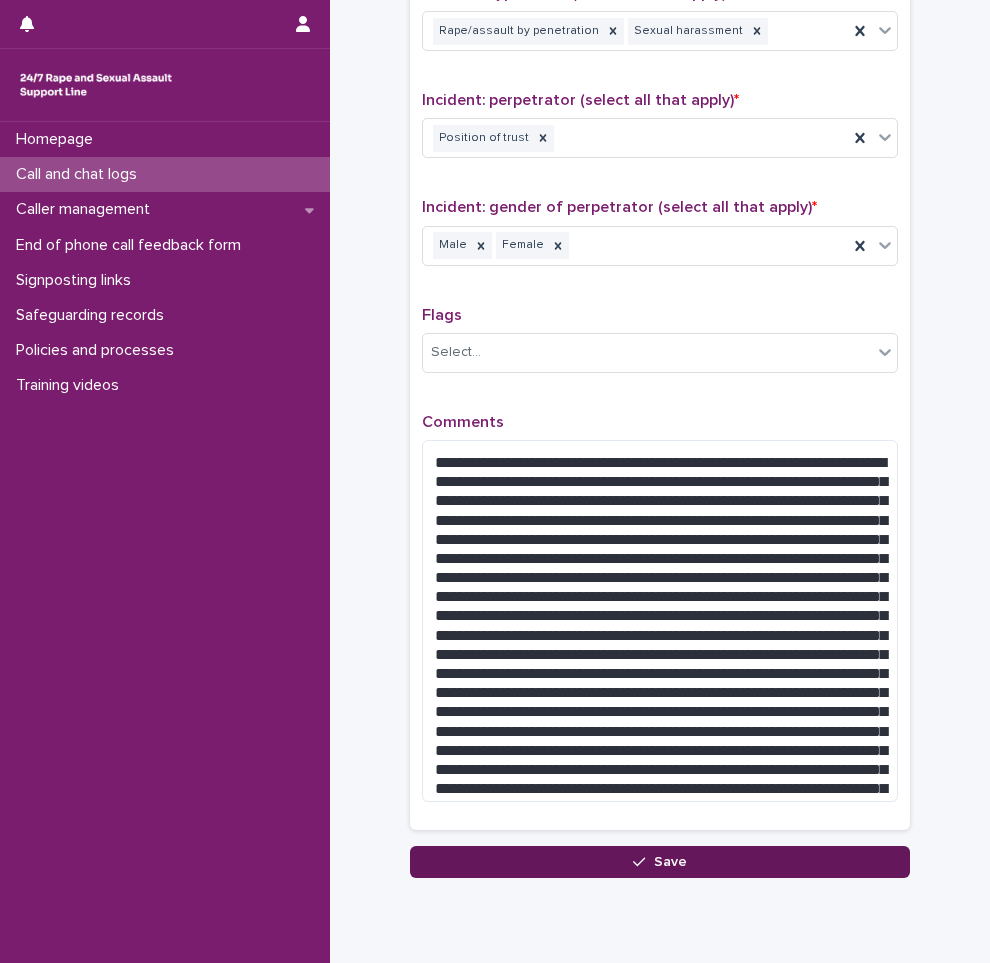 type on "**" 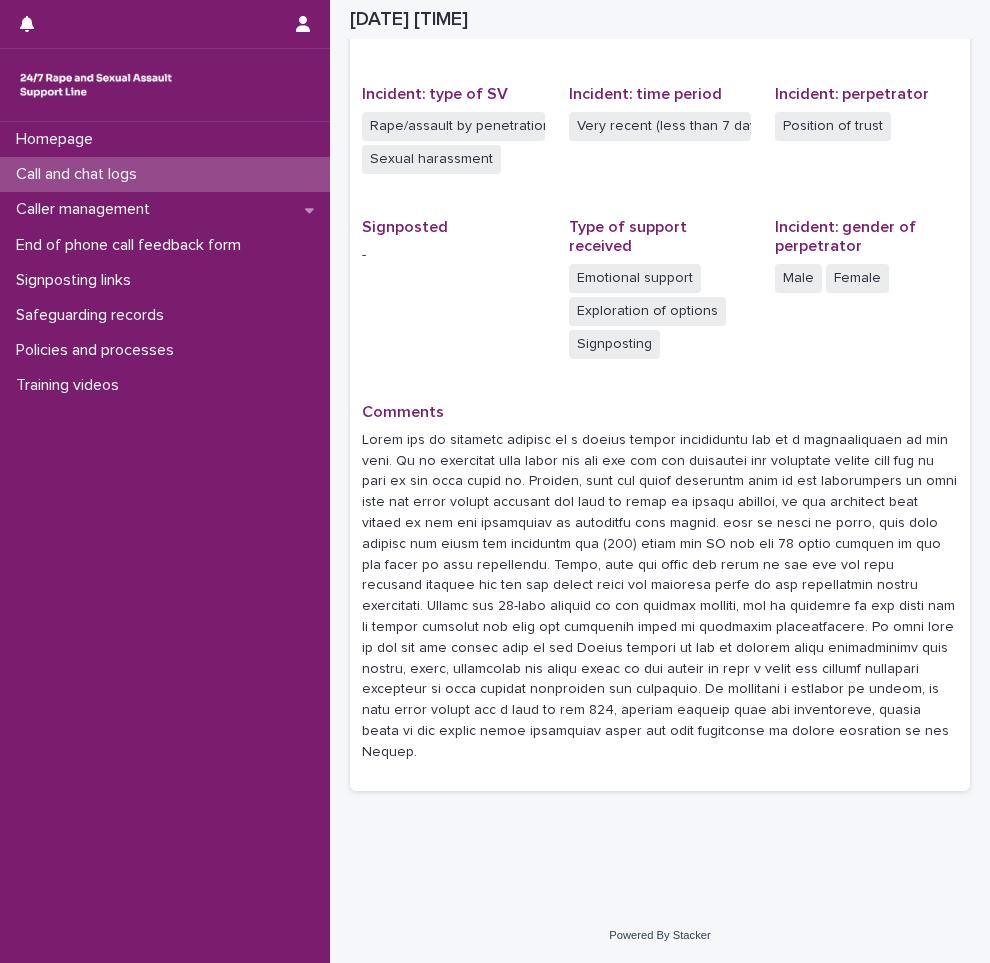 scroll, scrollTop: 449, scrollLeft: 0, axis: vertical 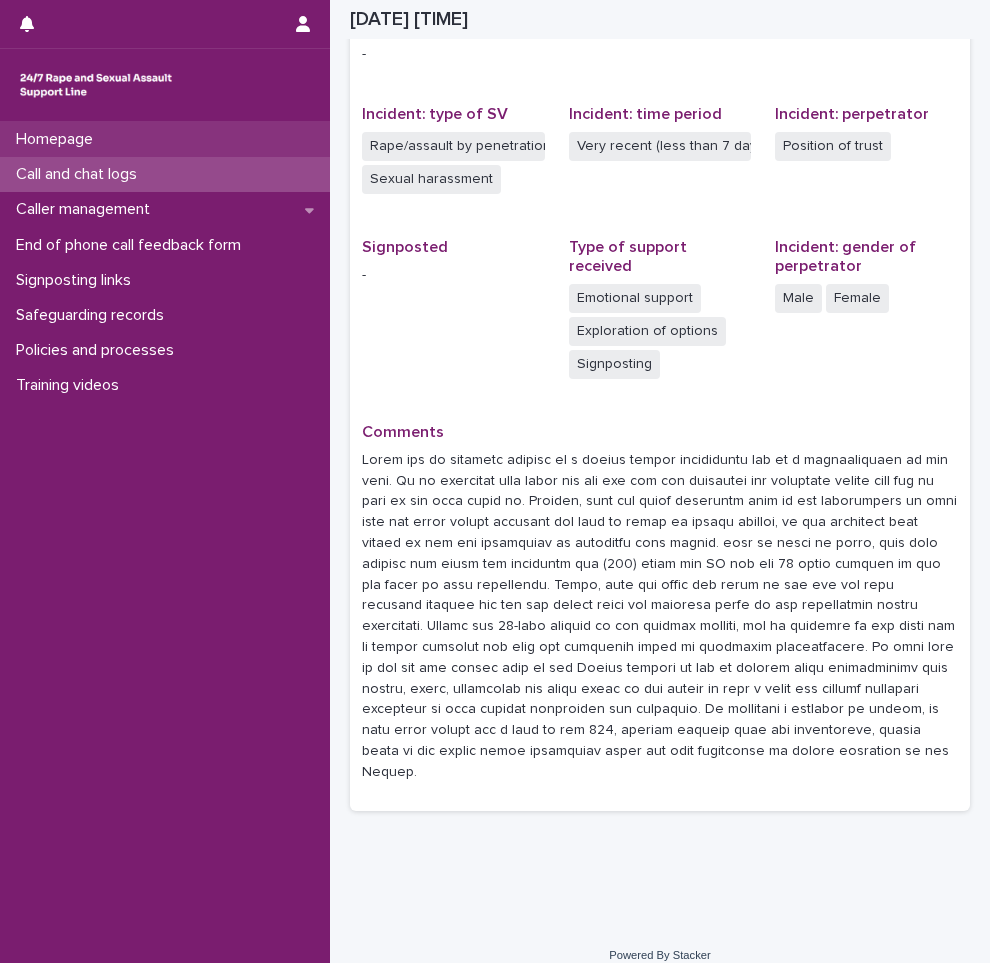 click on "Homepage" at bounding box center [165, 139] 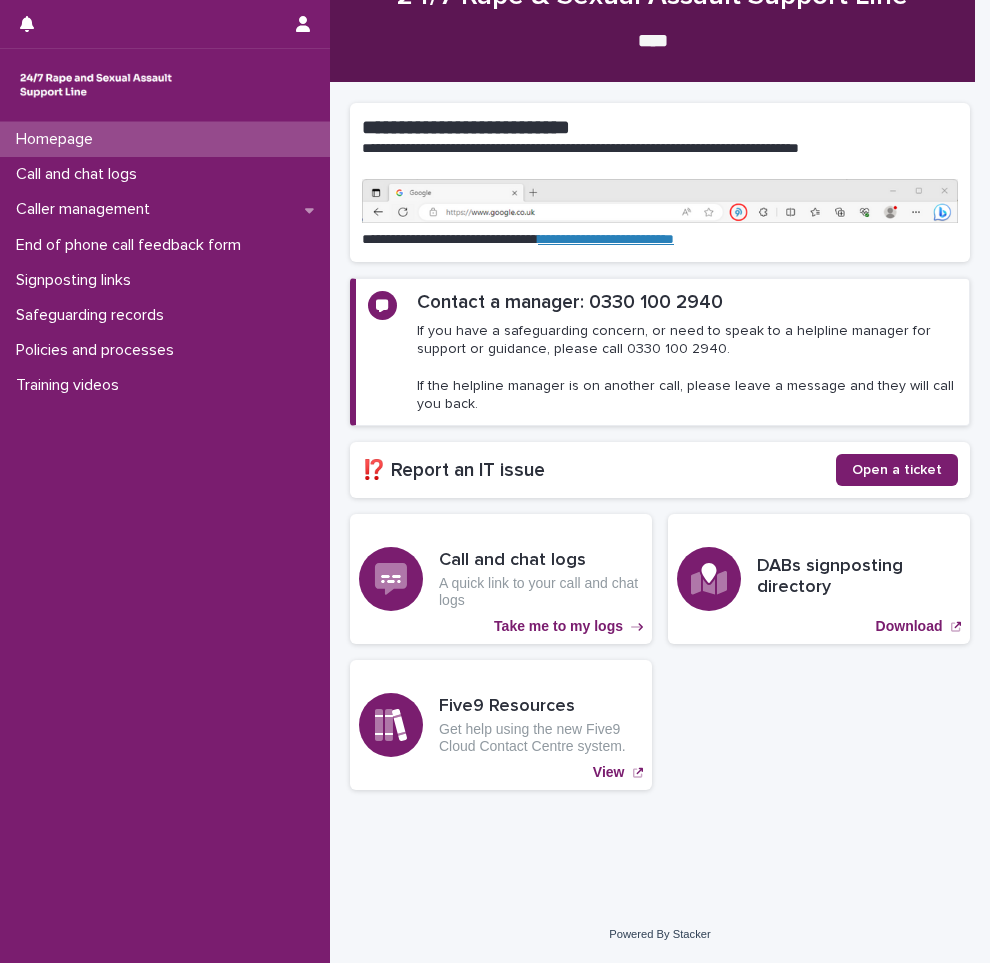 scroll, scrollTop: 0, scrollLeft: 0, axis: both 